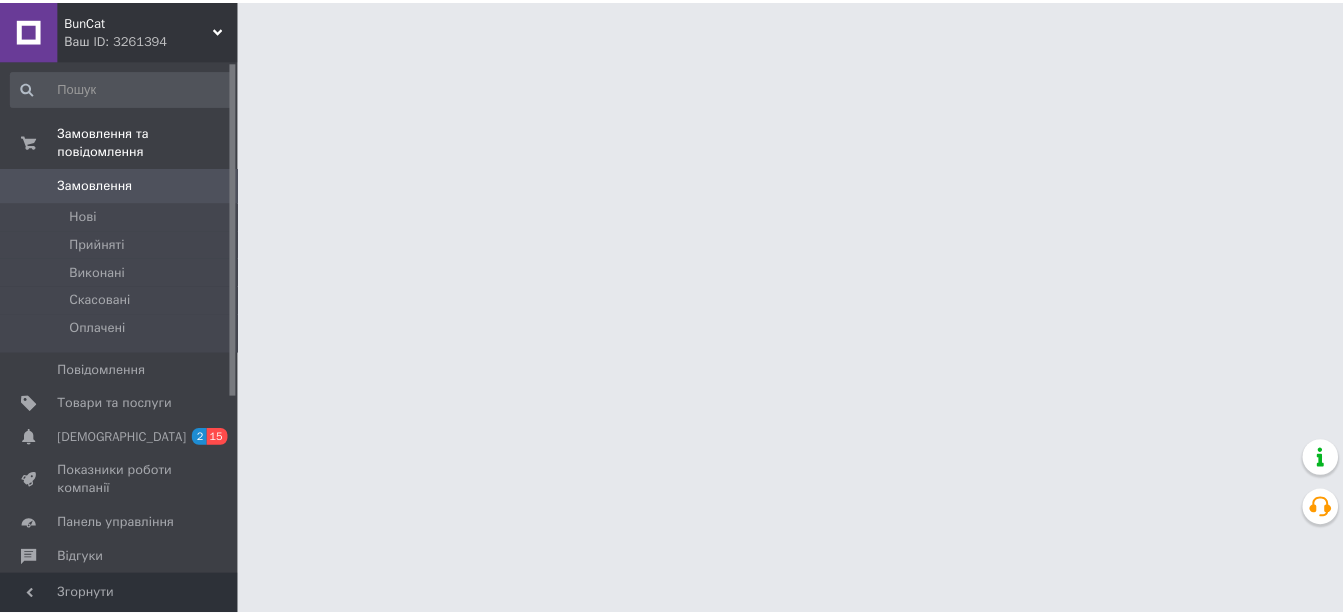 scroll, scrollTop: 0, scrollLeft: 0, axis: both 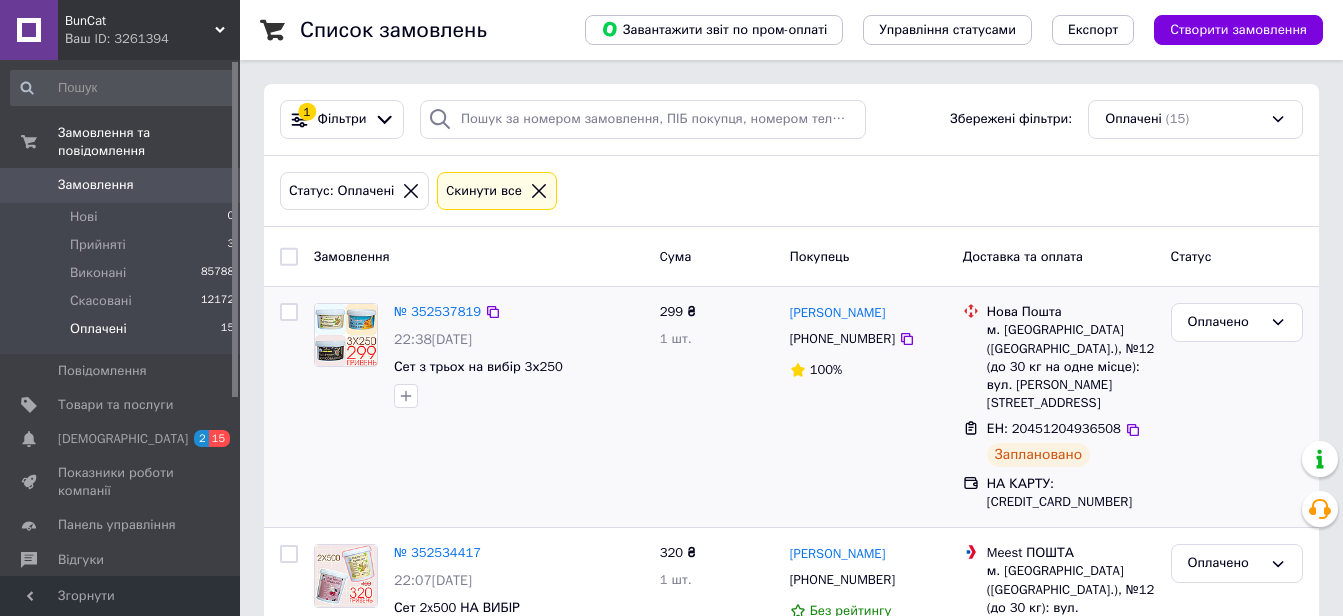 click at bounding box center (289, 312) 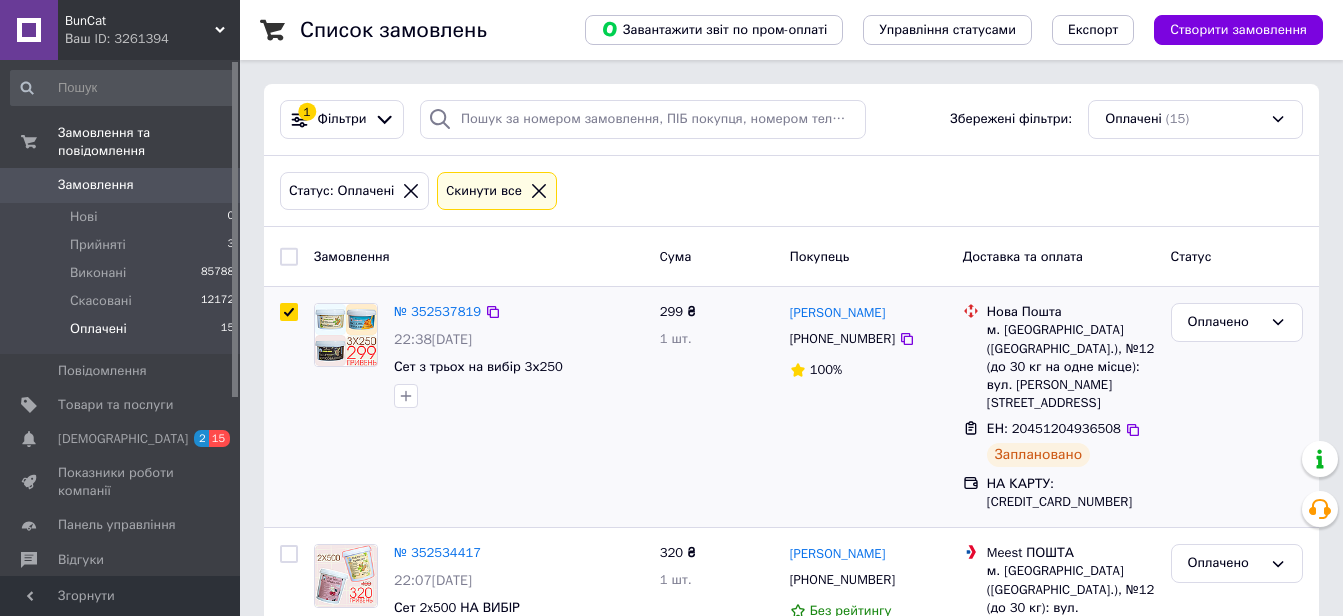 checkbox on "true" 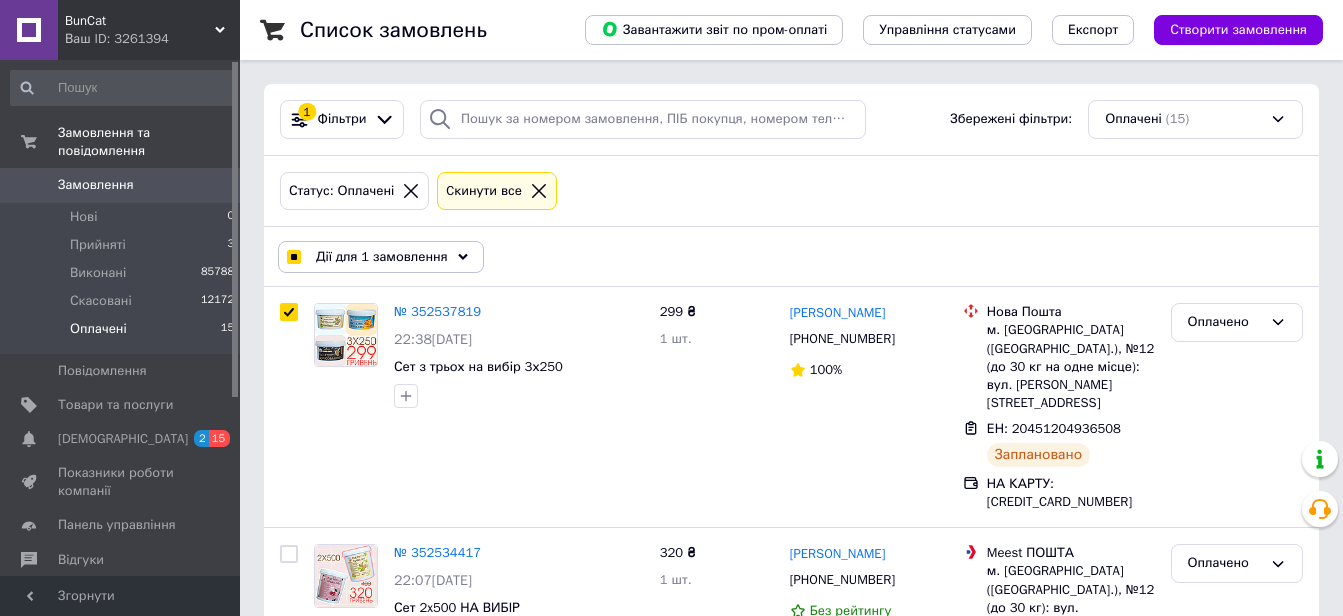 click on "Дії для 1 замовлення" at bounding box center (382, 257) 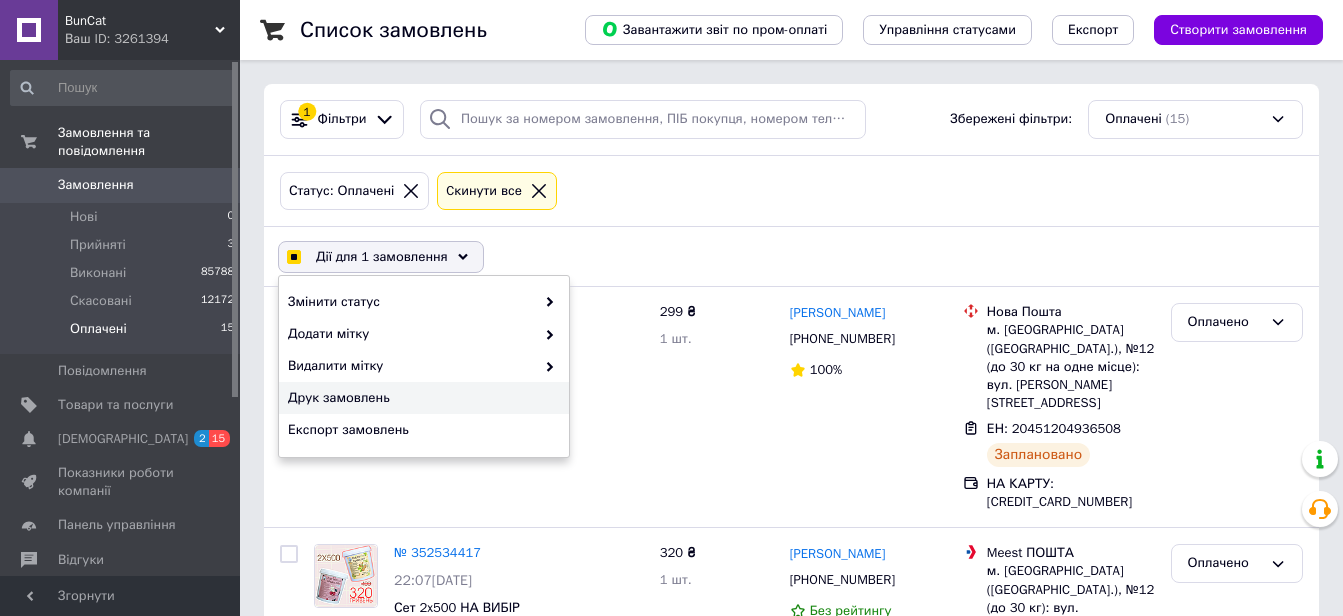 click on "Друк замовлень" at bounding box center [424, 398] 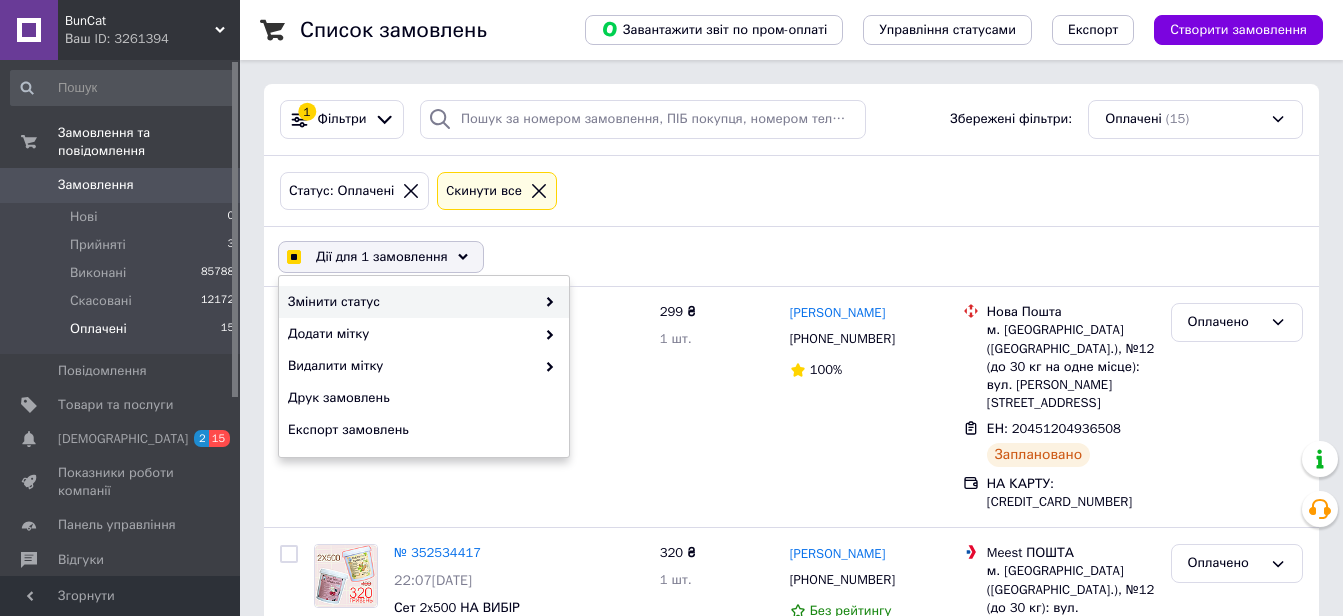 checkbox on "true" 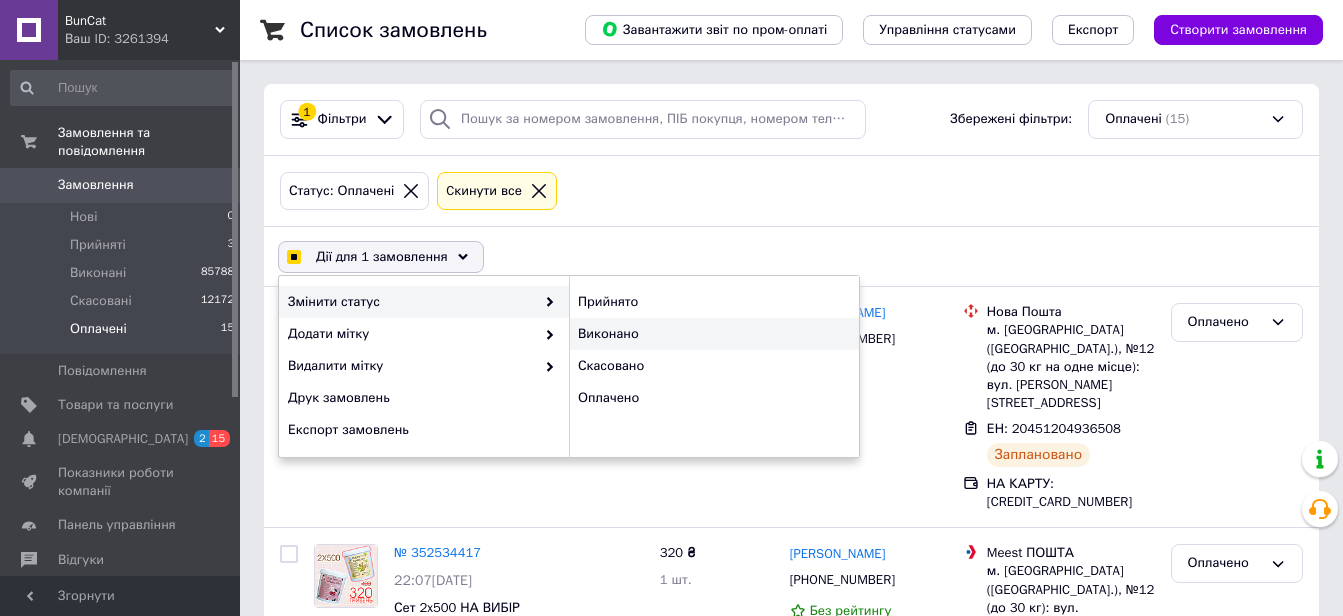 click on "Виконано" at bounding box center (714, 334) 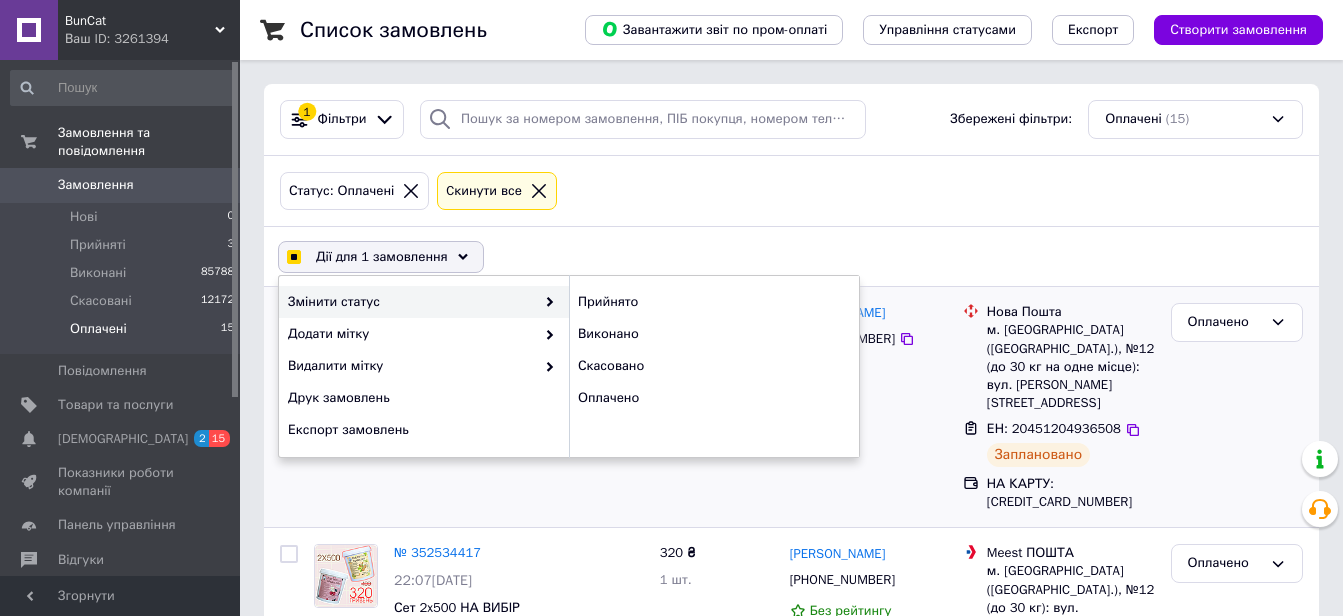 checkbox on "false" 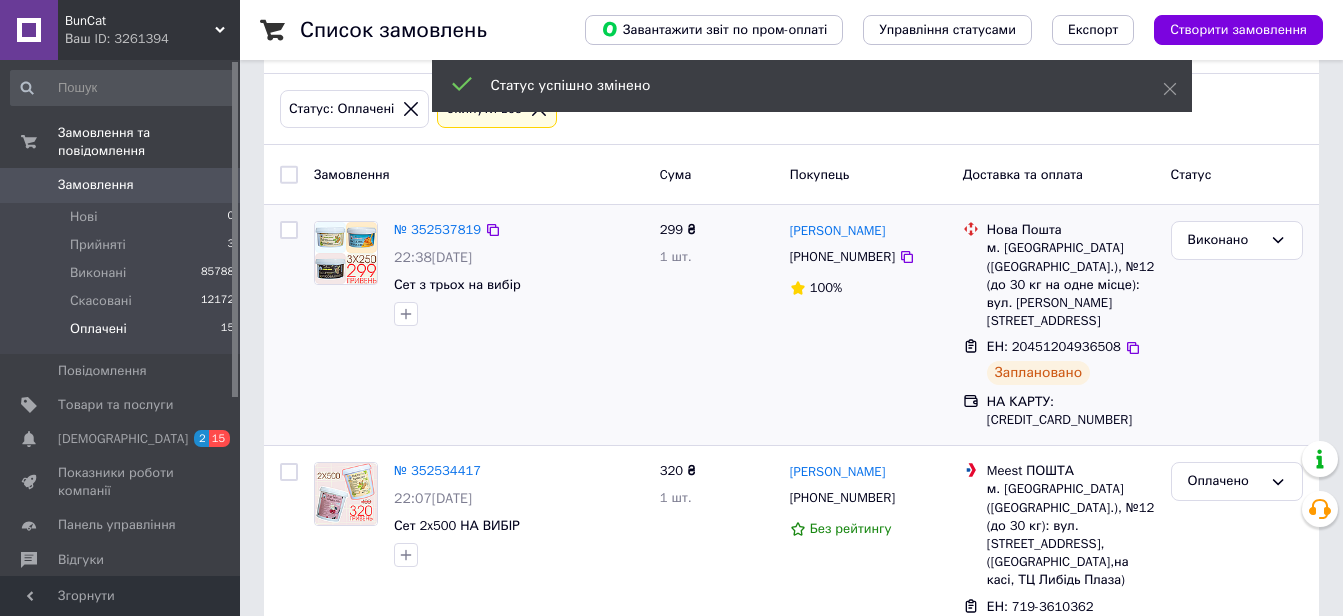 scroll, scrollTop: 200, scrollLeft: 0, axis: vertical 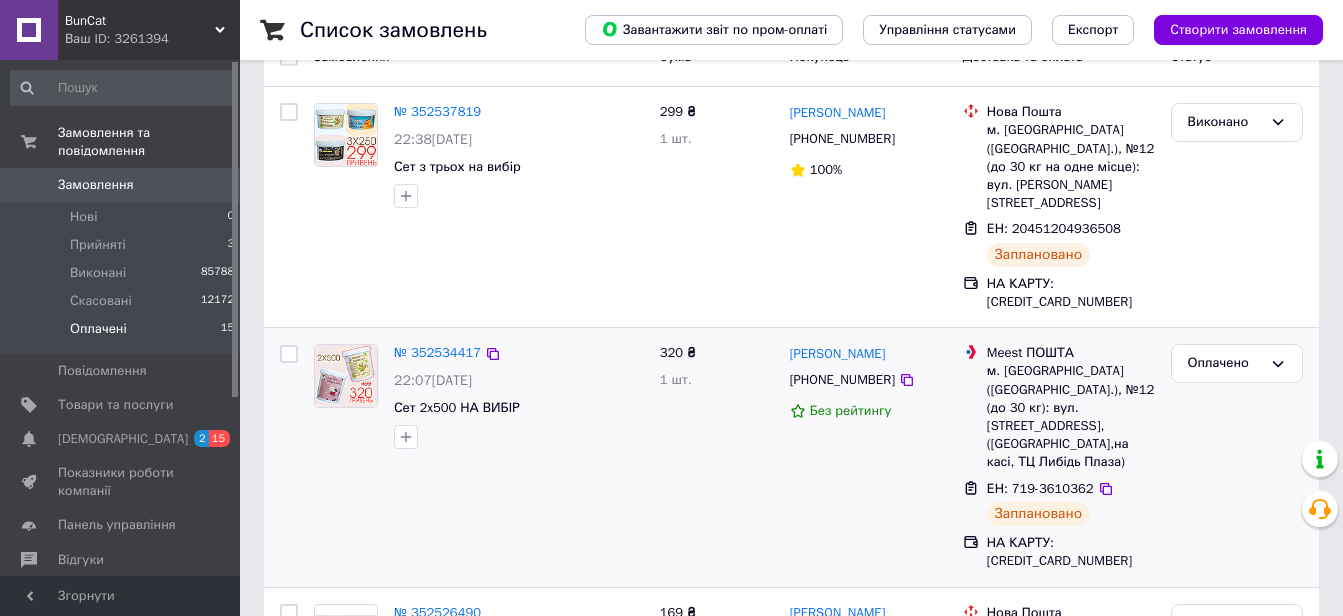 click at bounding box center [289, 354] 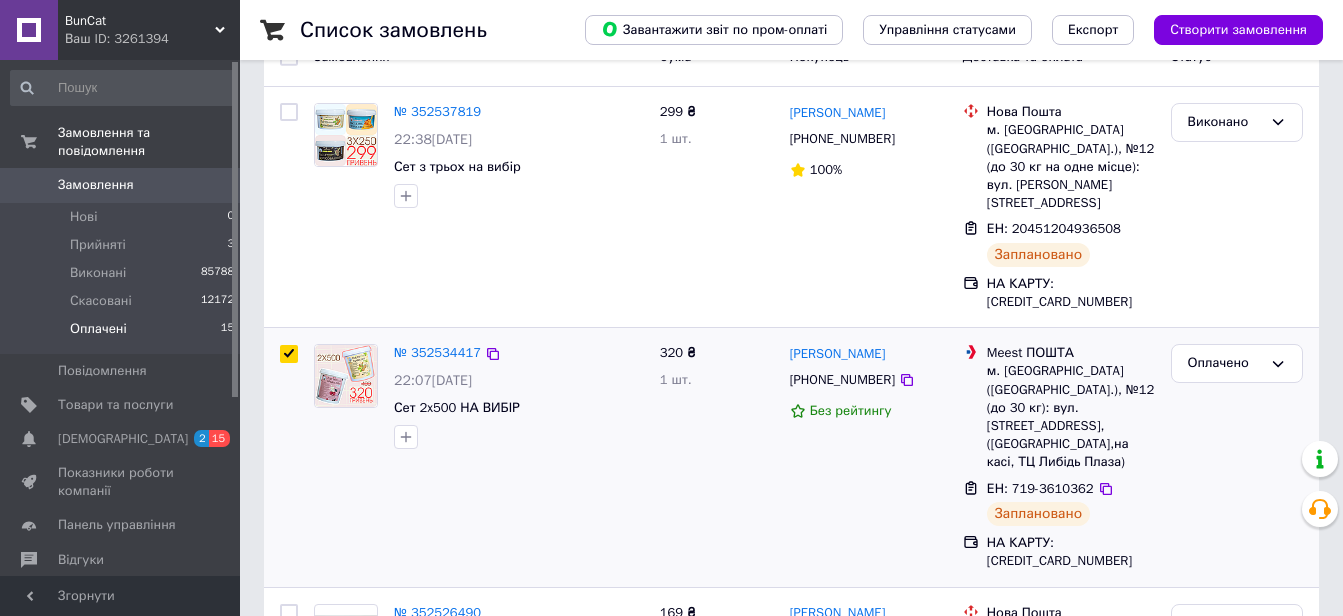 checkbox on "true" 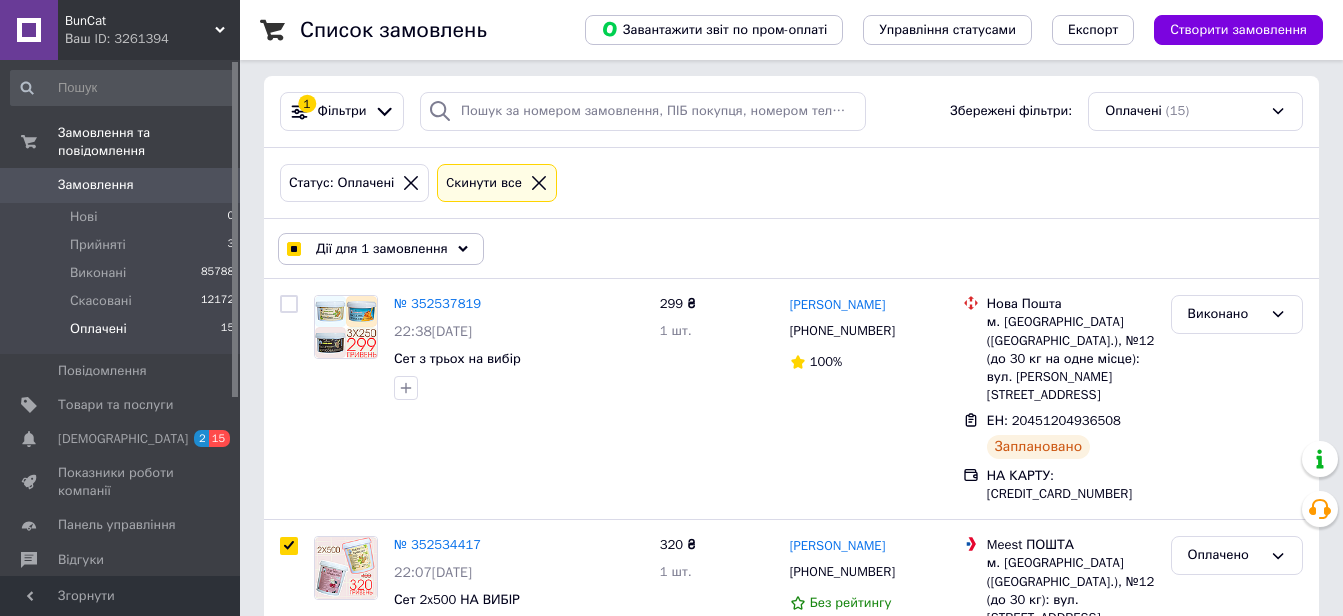 scroll, scrollTop: 0, scrollLeft: 0, axis: both 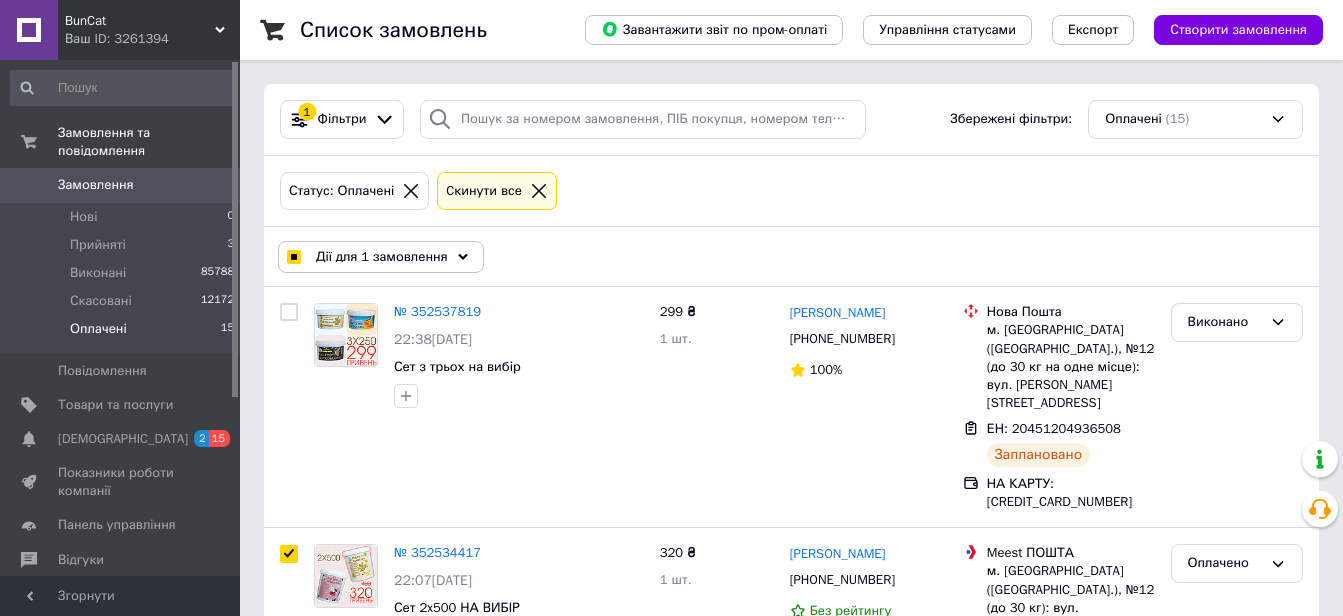click on "Дії для 1 замовлення" at bounding box center (382, 257) 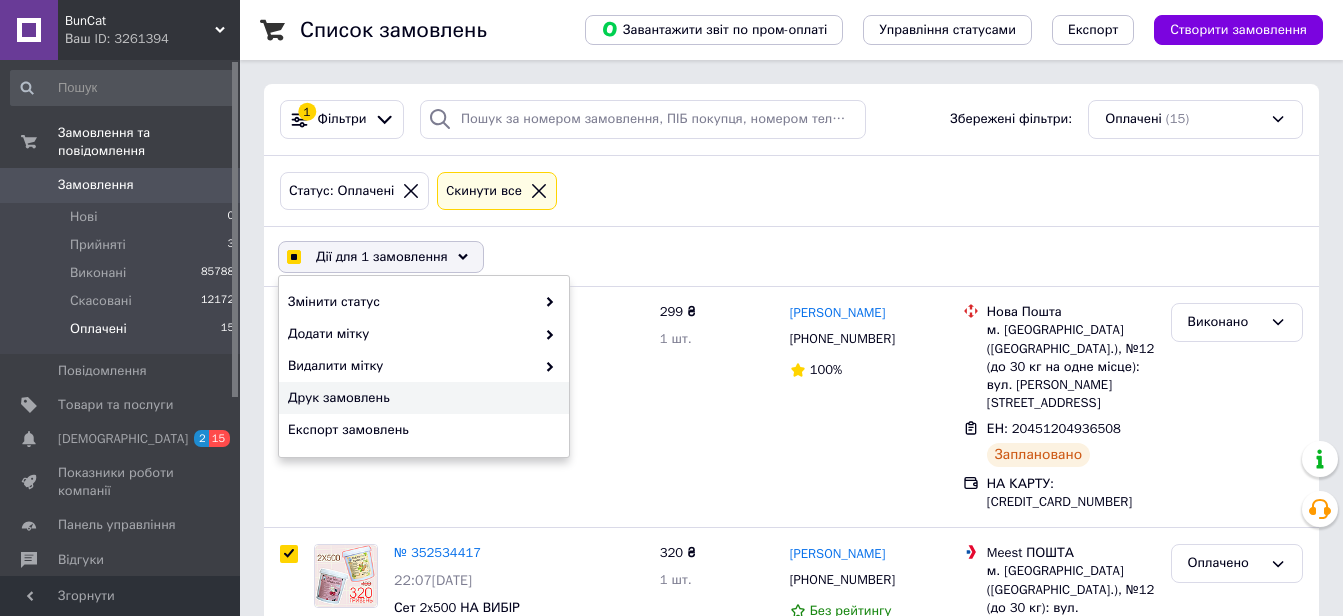 click on "Друк замовлень" at bounding box center [421, 398] 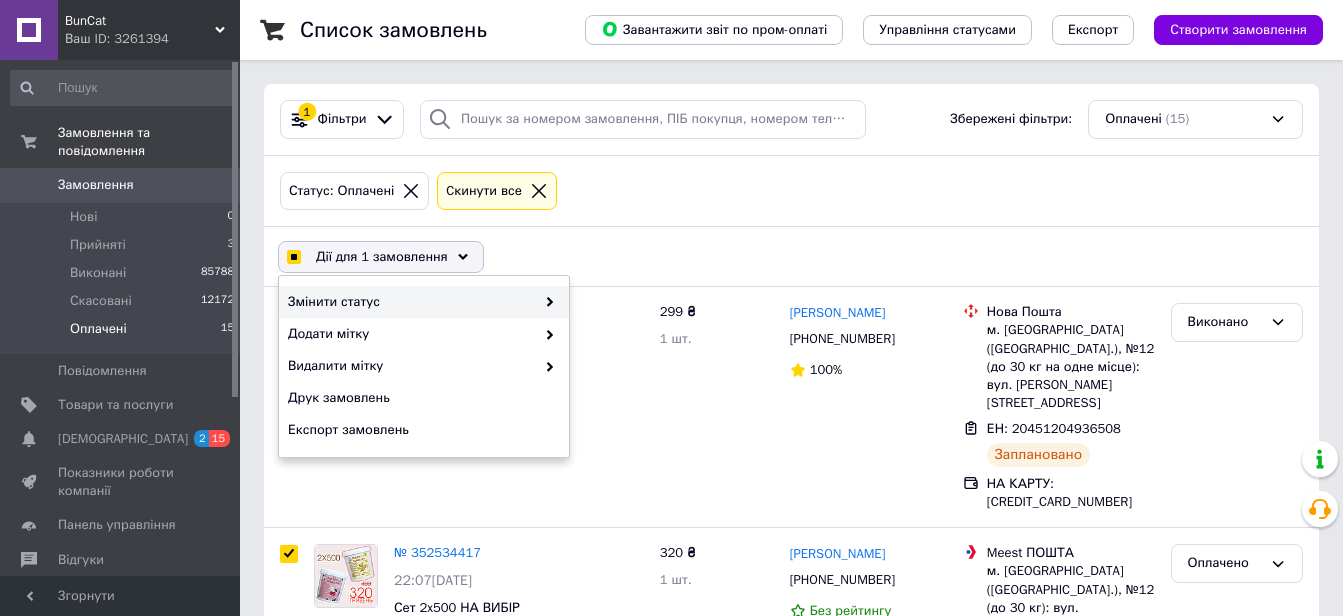 checkbox on "true" 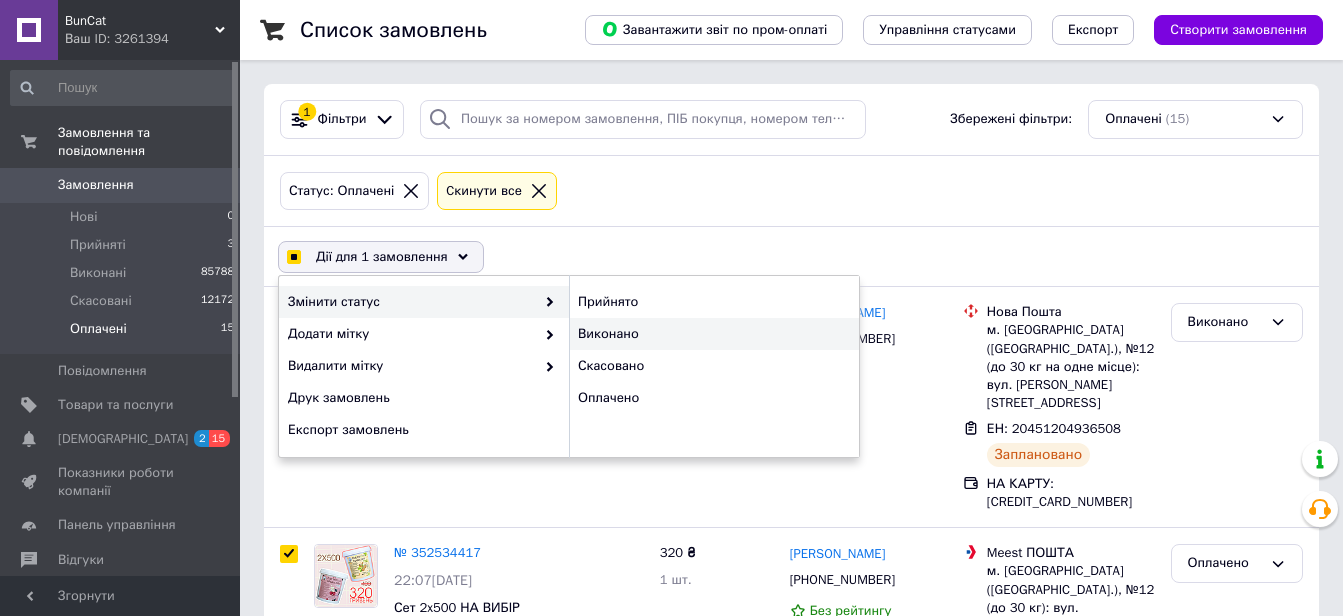 click on "Виконано" at bounding box center (714, 334) 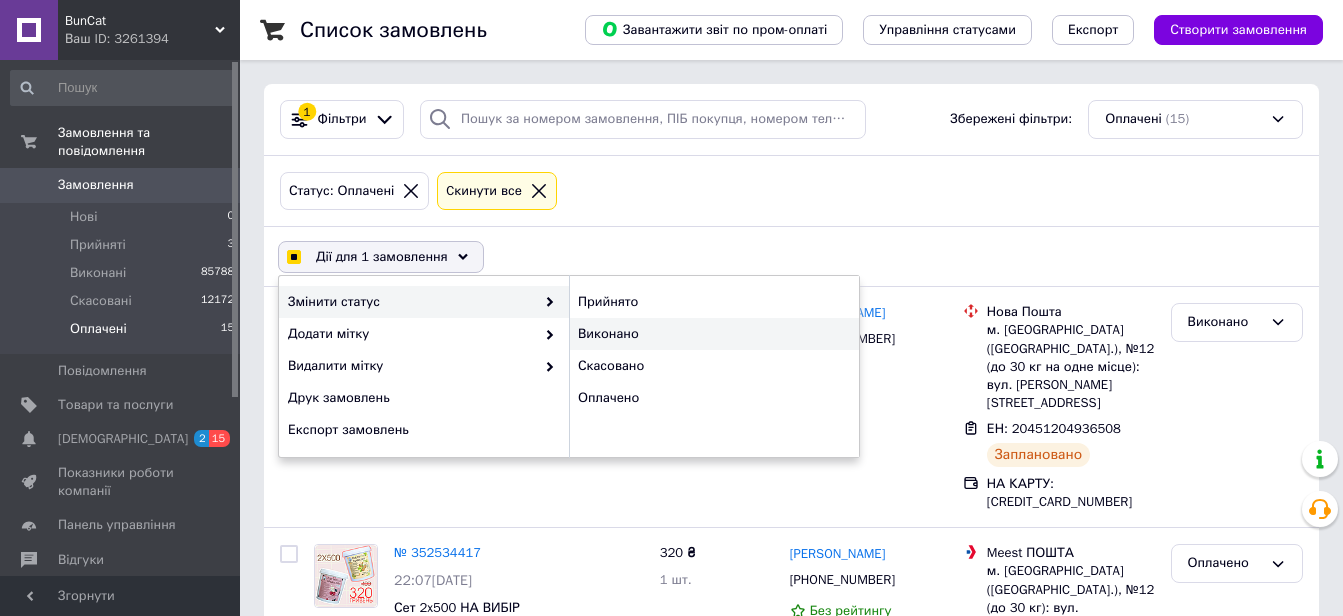 checkbox on "false" 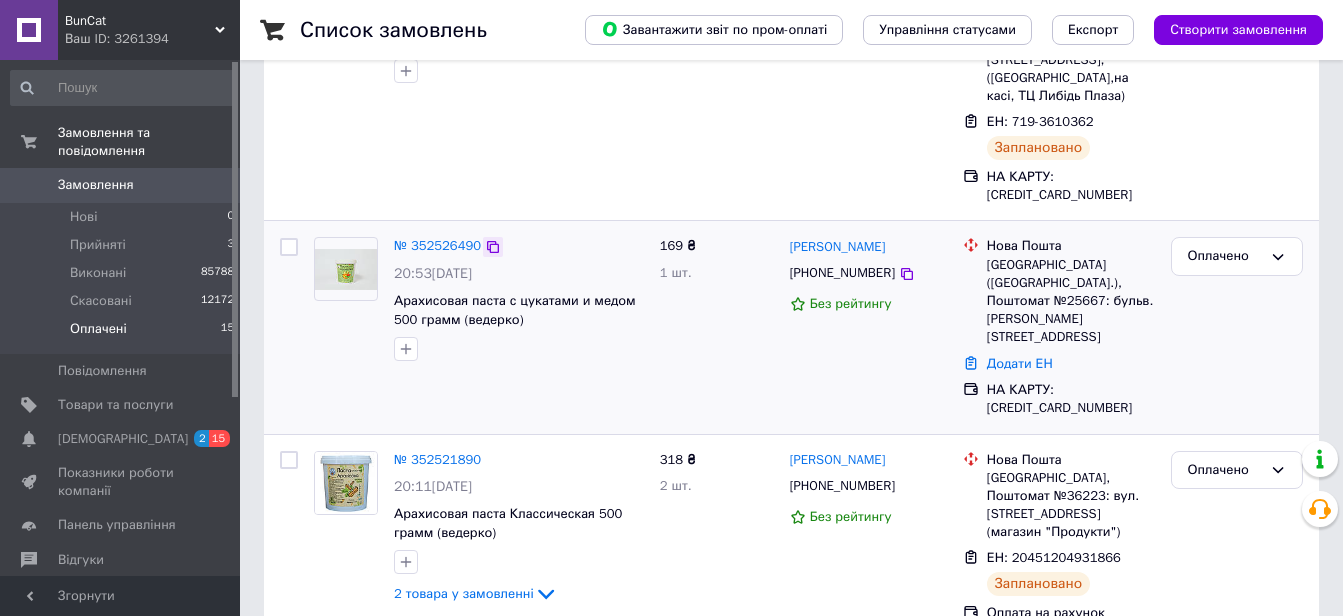 scroll, scrollTop: 400, scrollLeft: 0, axis: vertical 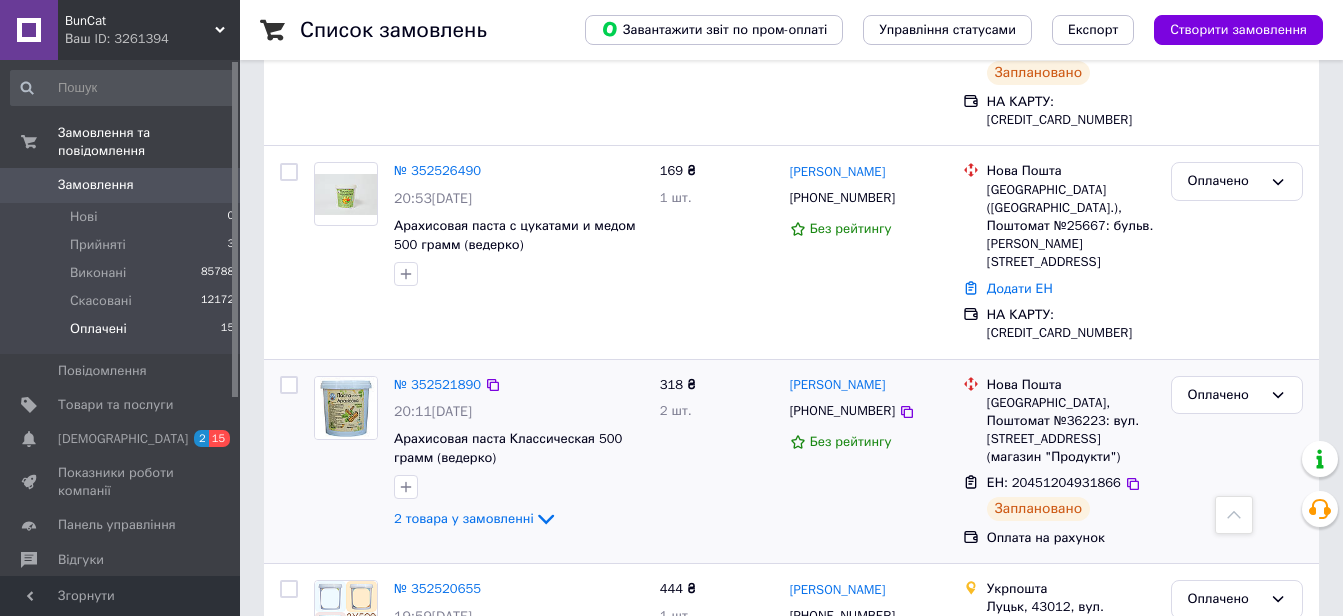 click at bounding box center (289, 385) 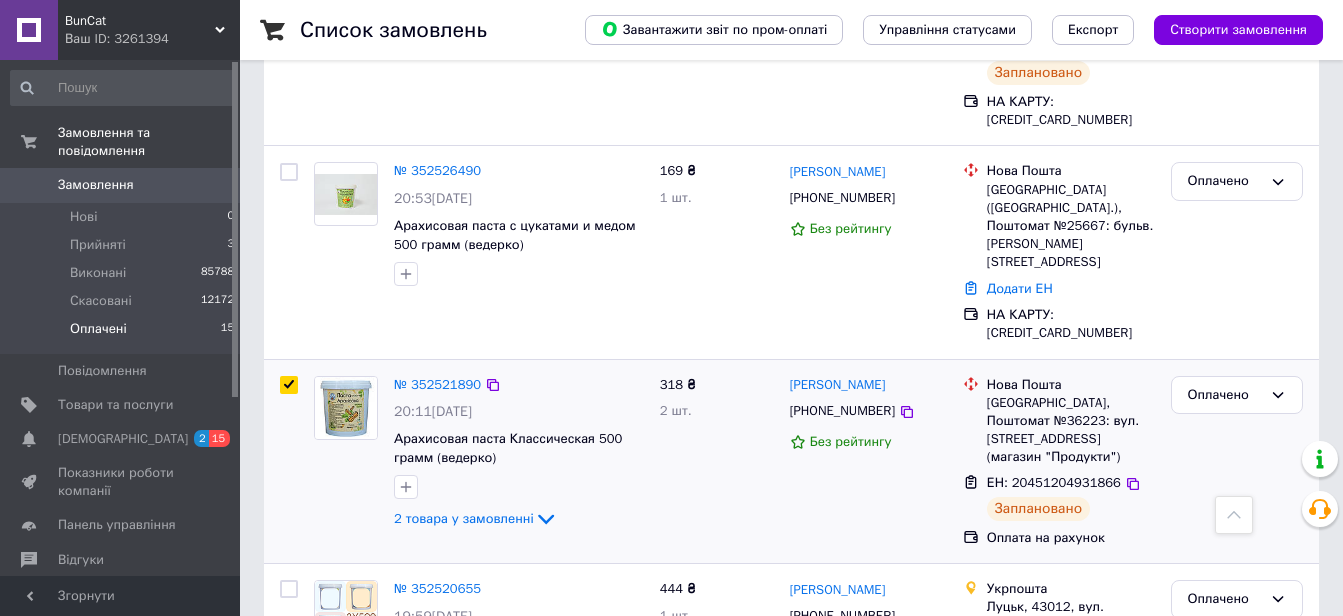 checkbox on "true" 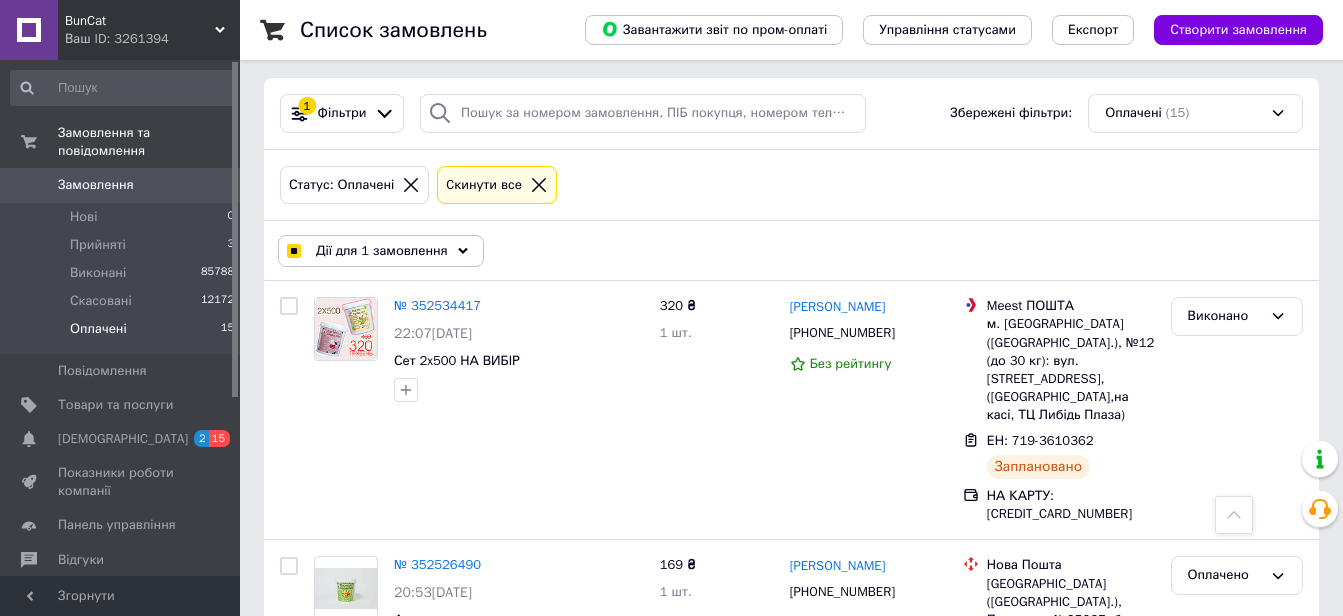 scroll, scrollTop: 0, scrollLeft: 0, axis: both 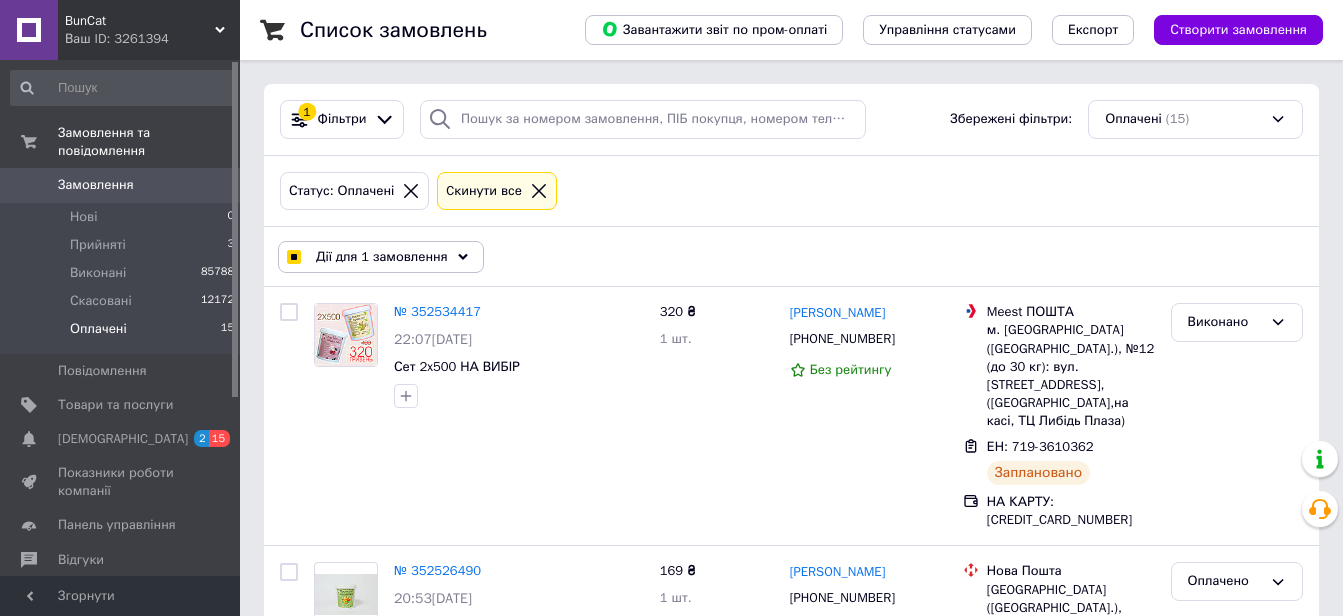click on "Дії для 1 замовлення" at bounding box center [382, 257] 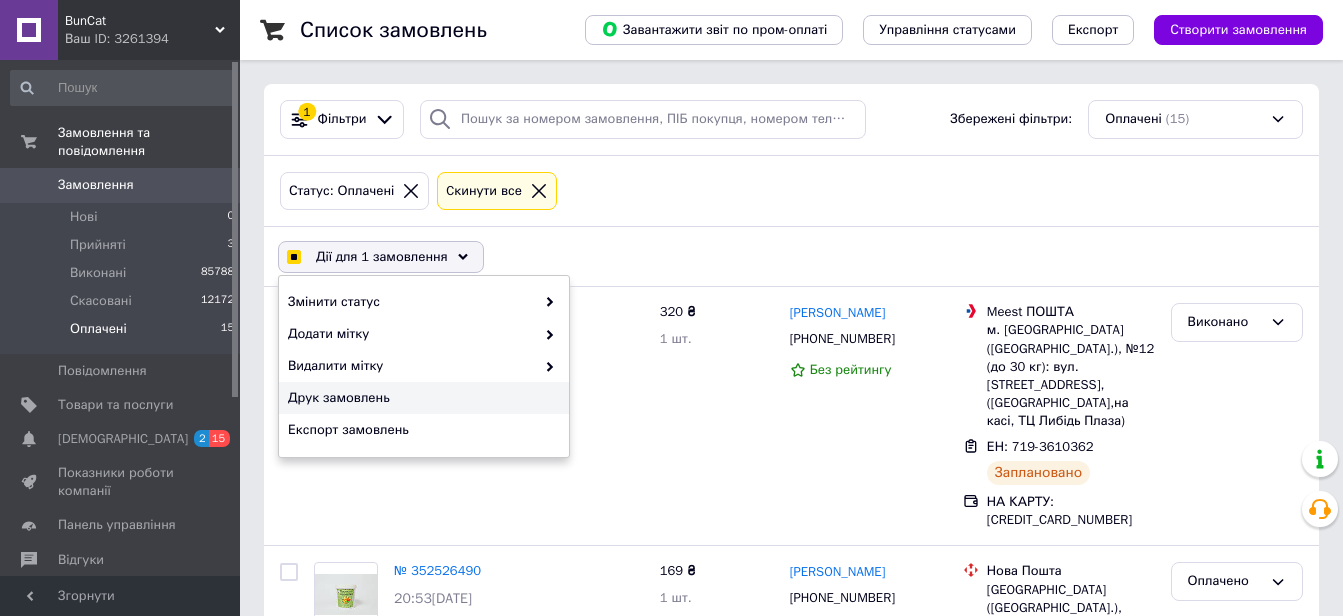 click on "Друк замовлень" at bounding box center [421, 398] 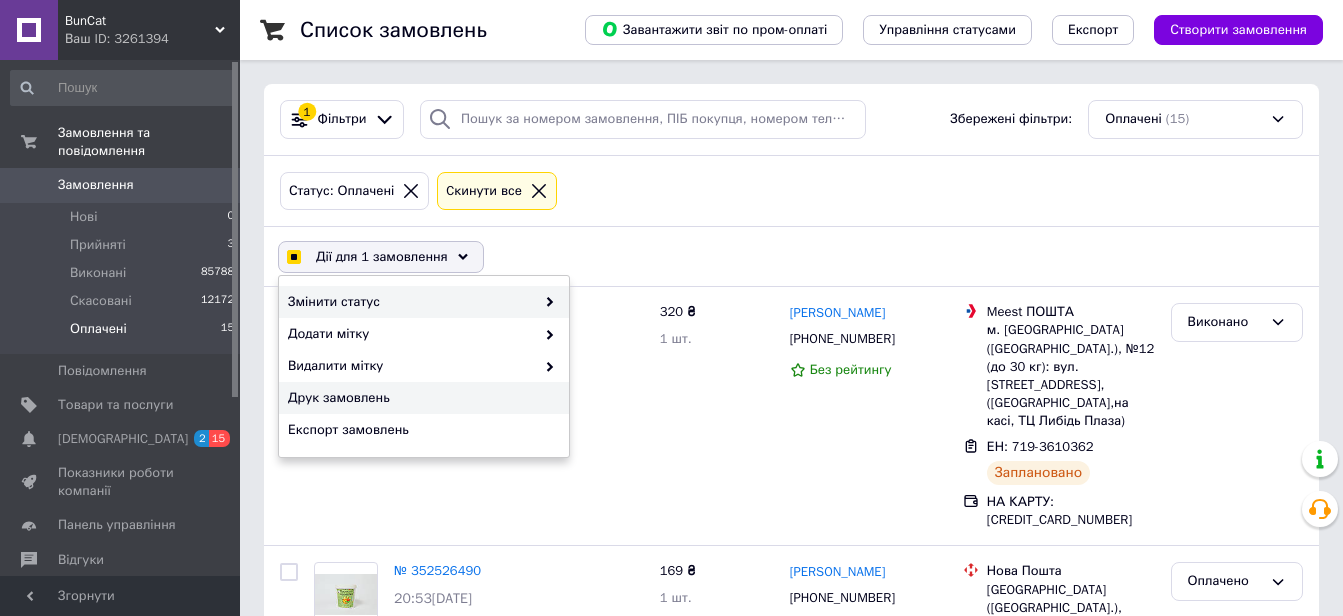 checkbox on "true" 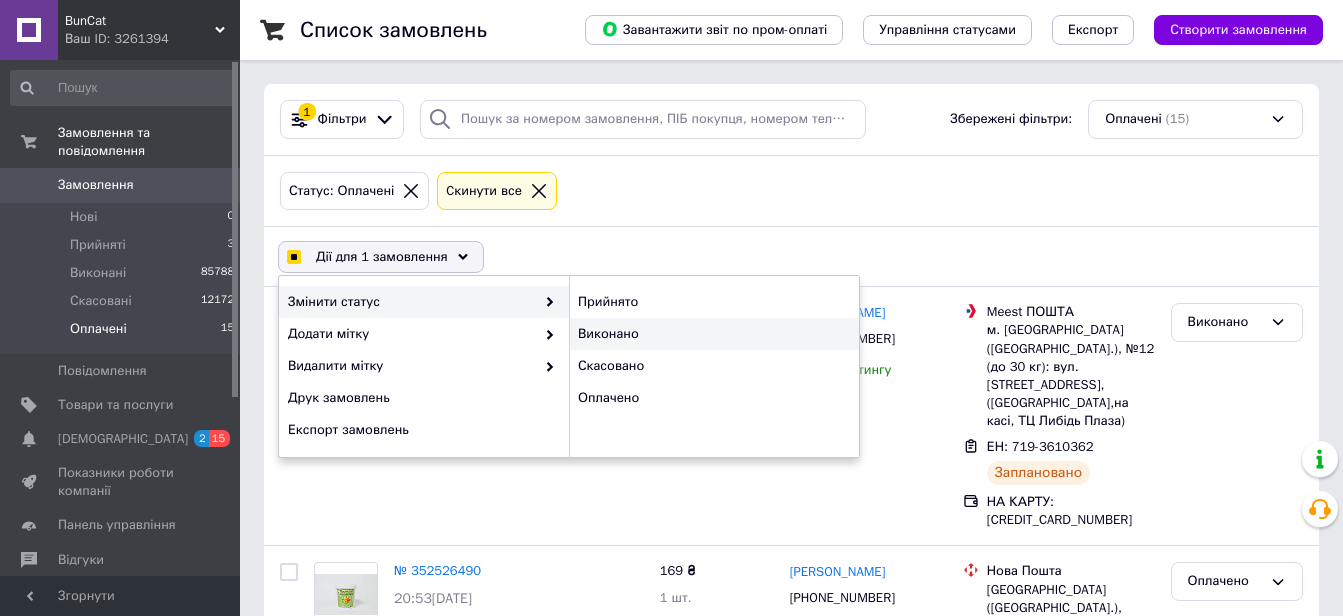 click on "Виконано" at bounding box center [714, 334] 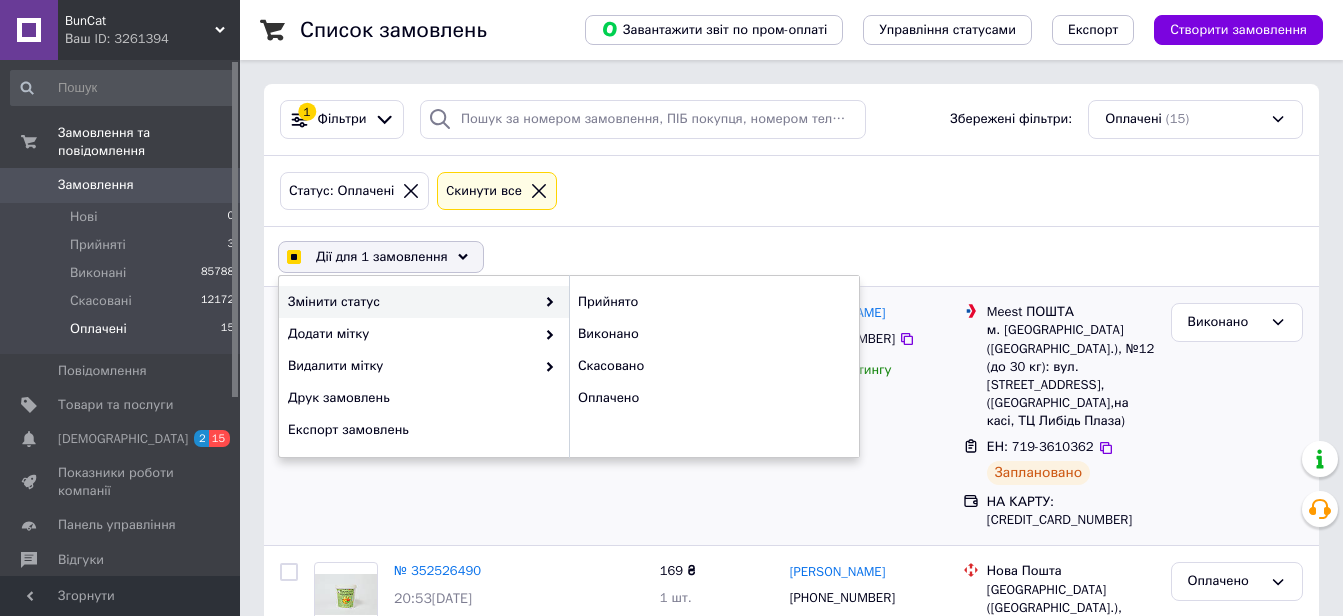 checkbox on "false" 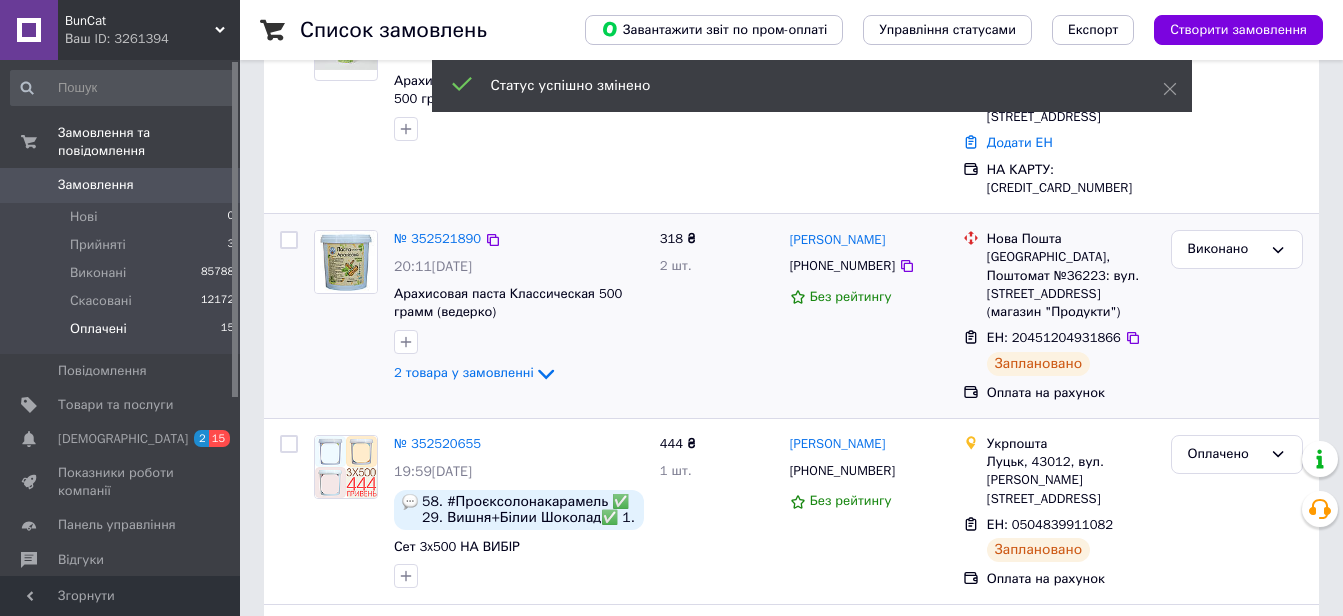 scroll, scrollTop: 300, scrollLeft: 0, axis: vertical 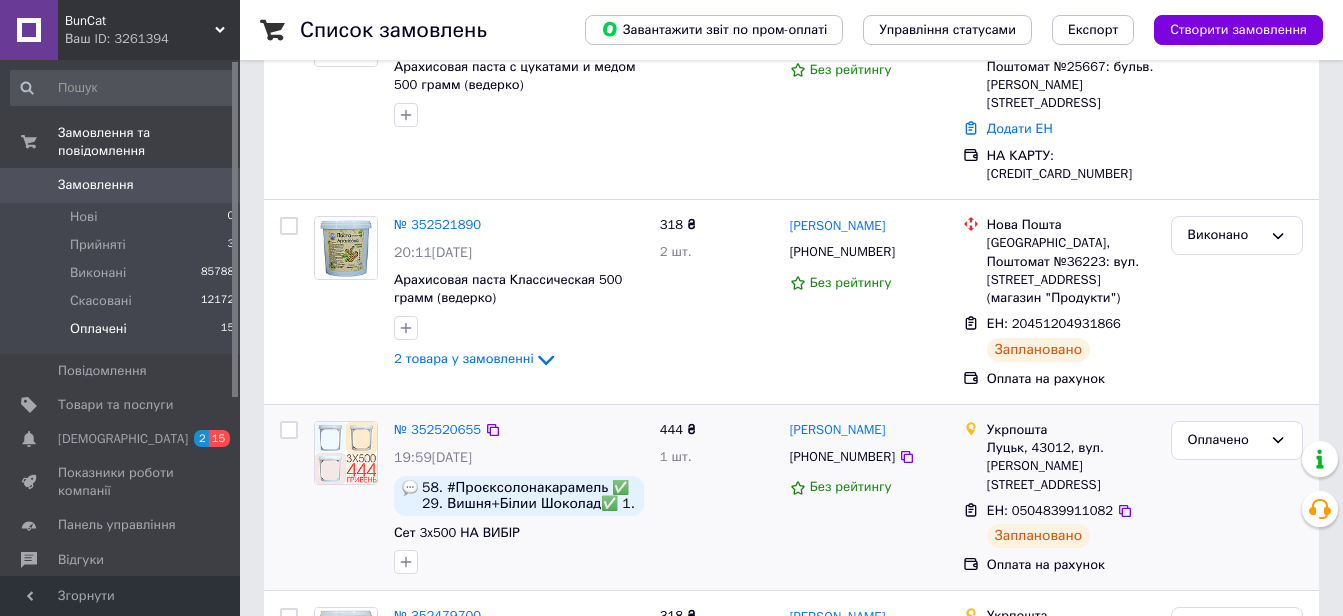 click at bounding box center (289, 430) 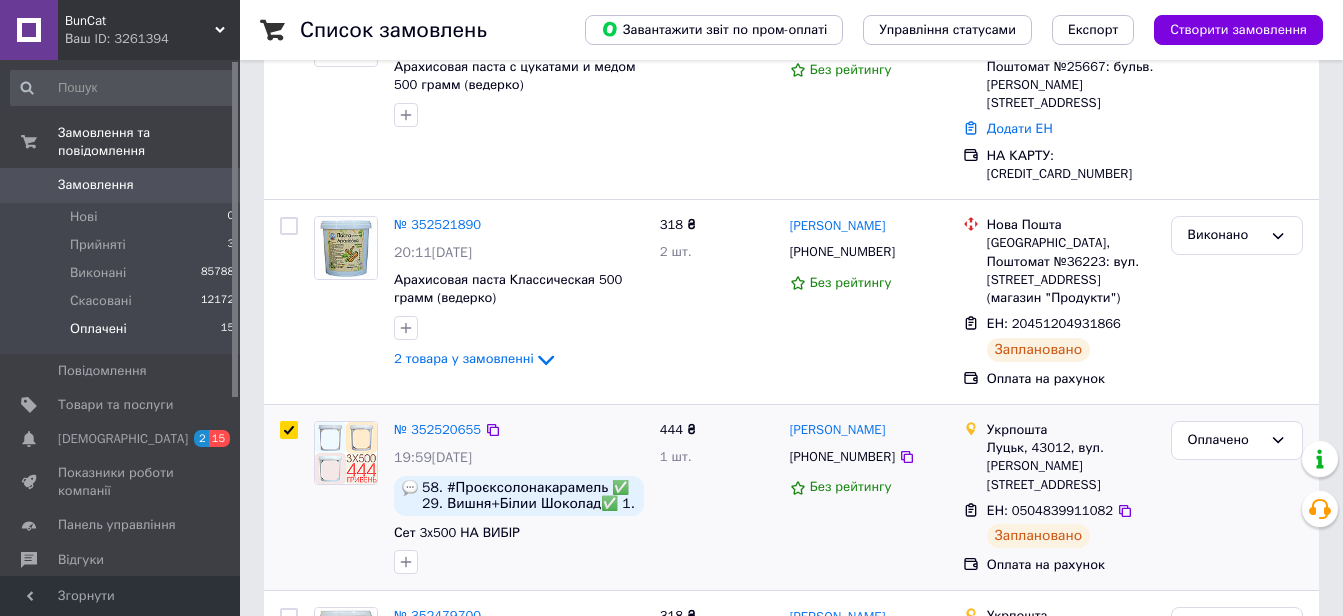 checkbox on "true" 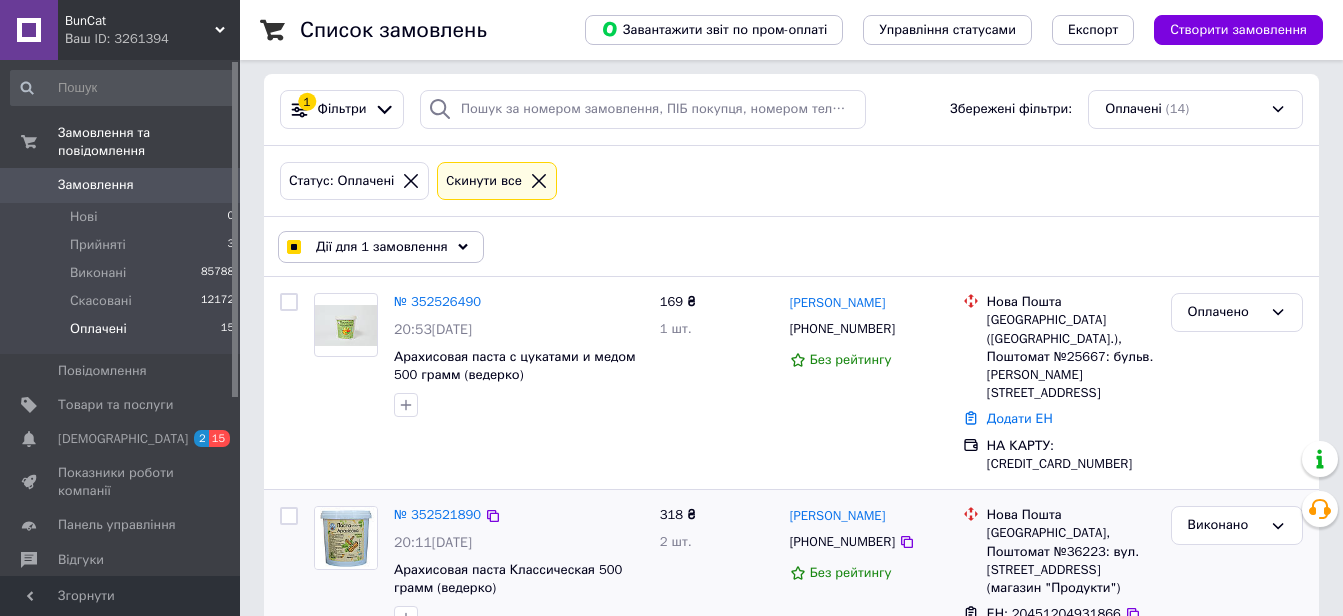 scroll, scrollTop: 0, scrollLeft: 0, axis: both 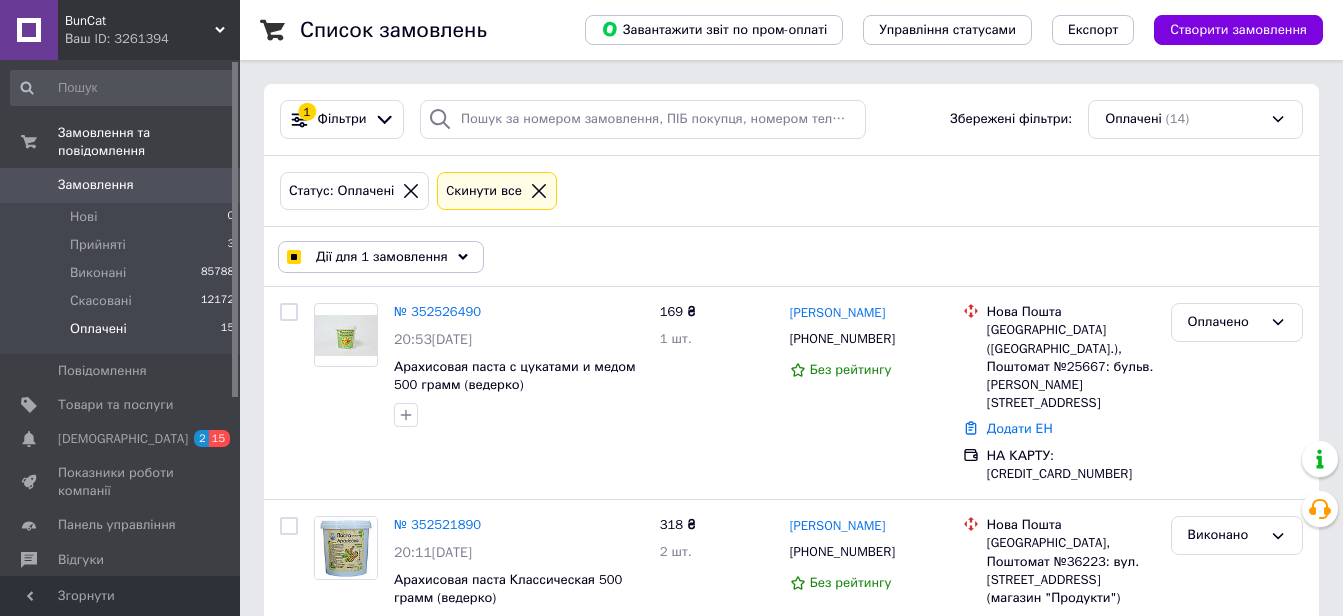 click on "Дії для 1 замовлення" at bounding box center [382, 257] 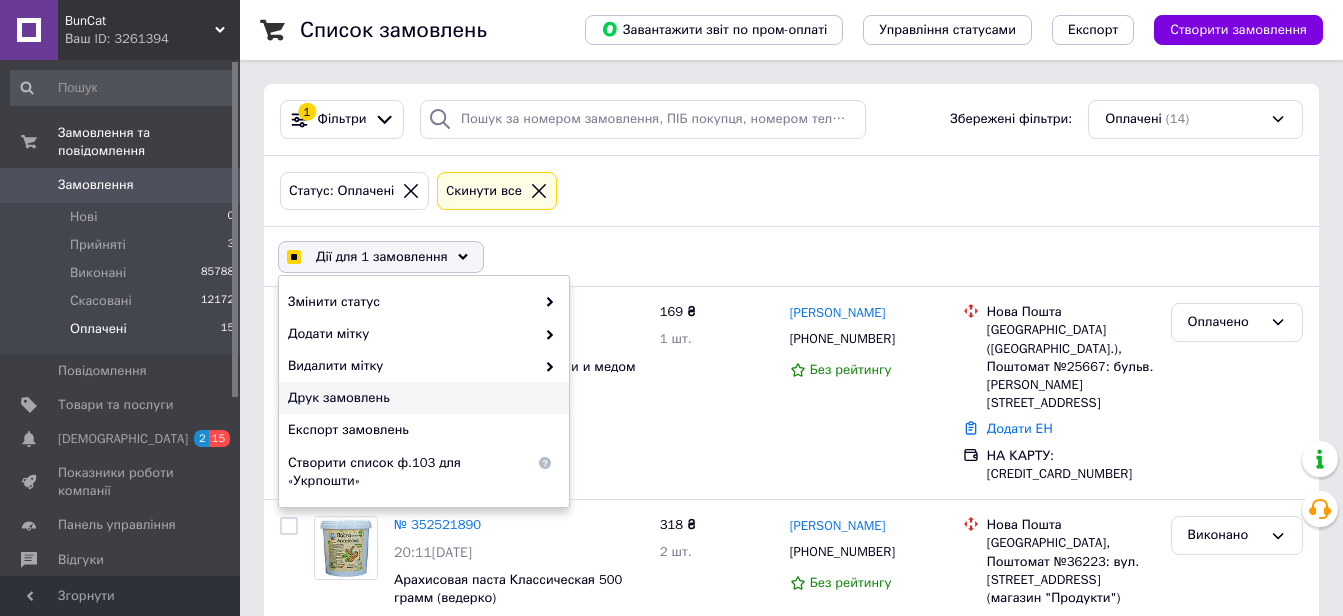 click on "Друк замовлень" at bounding box center [421, 398] 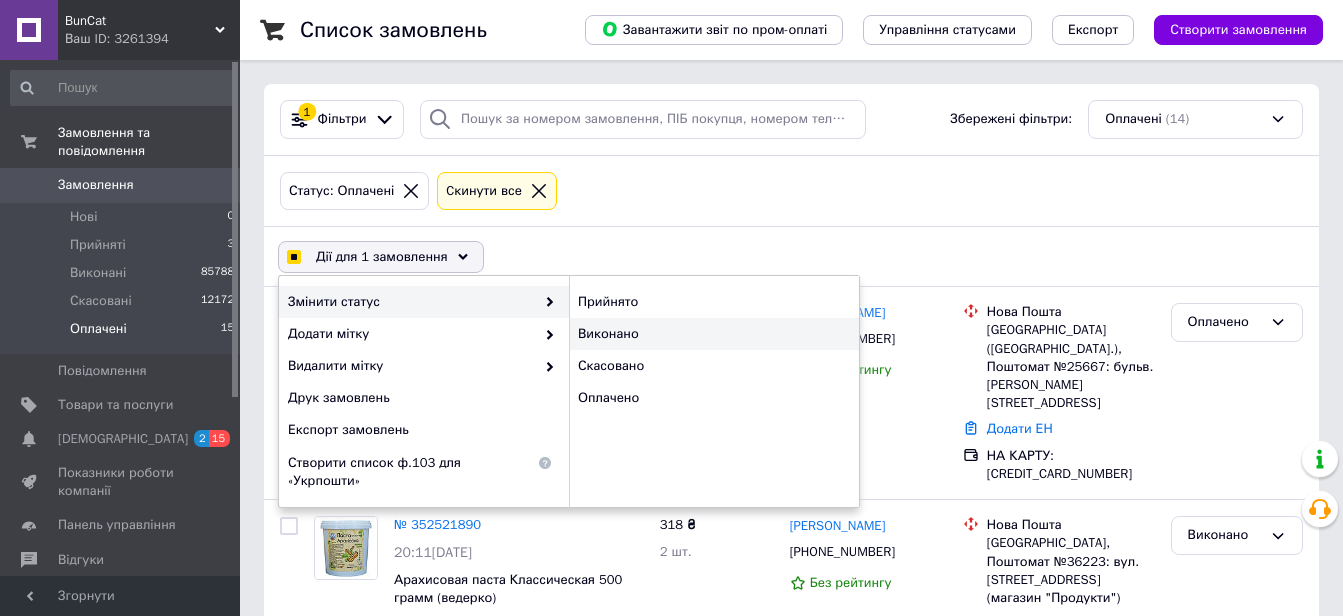 checkbox on "true" 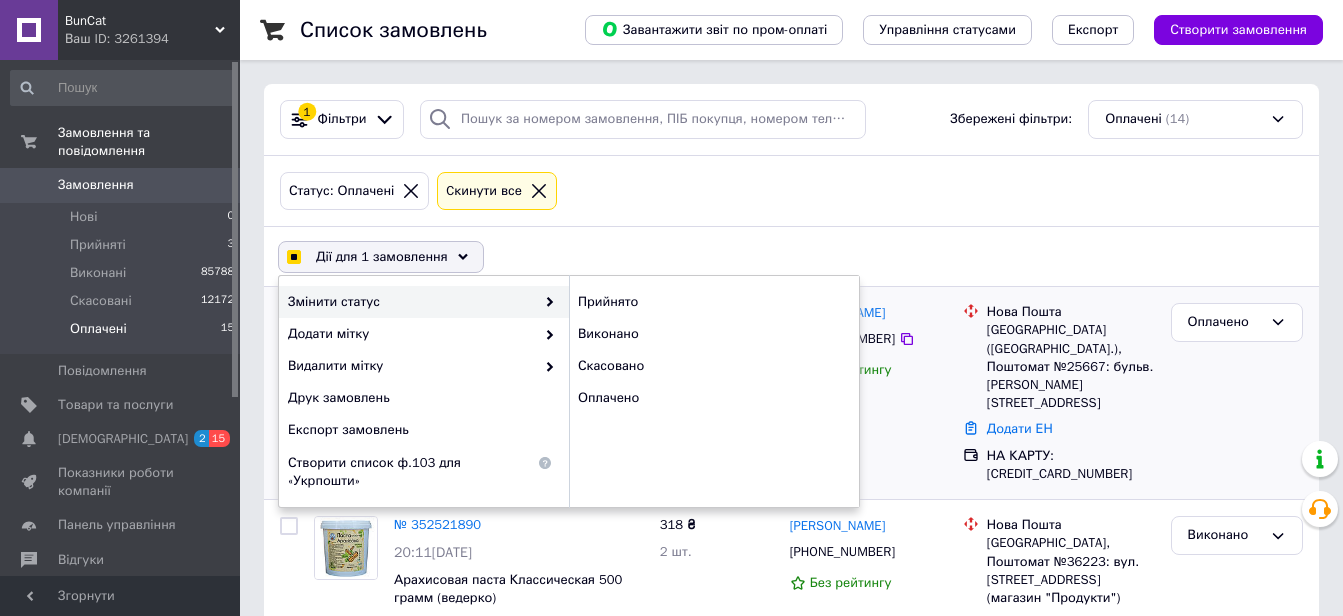 checkbox on "false" 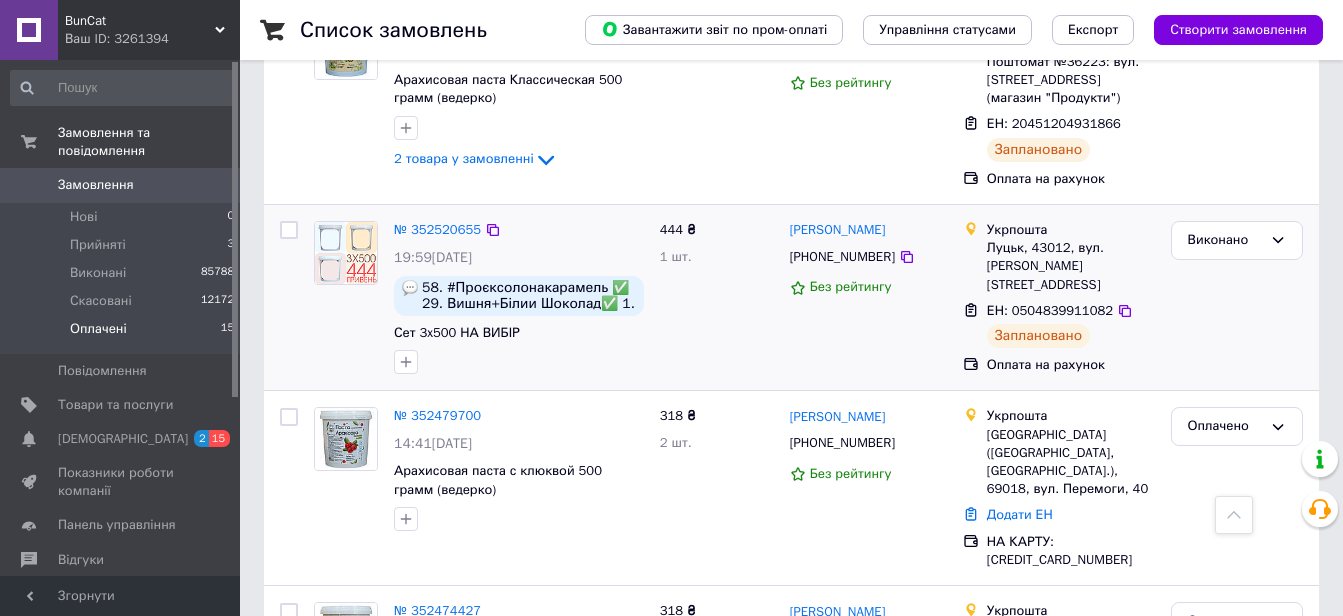 scroll, scrollTop: 600, scrollLeft: 0, axis: vertical 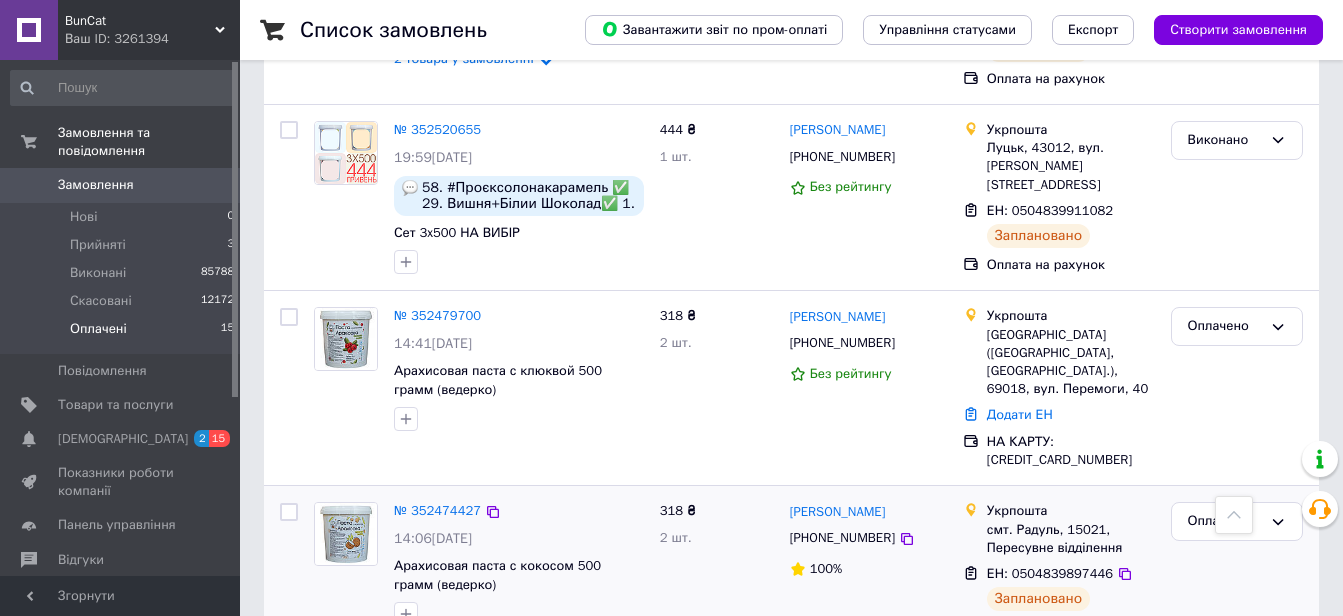 click at bounding box center [289, 512] 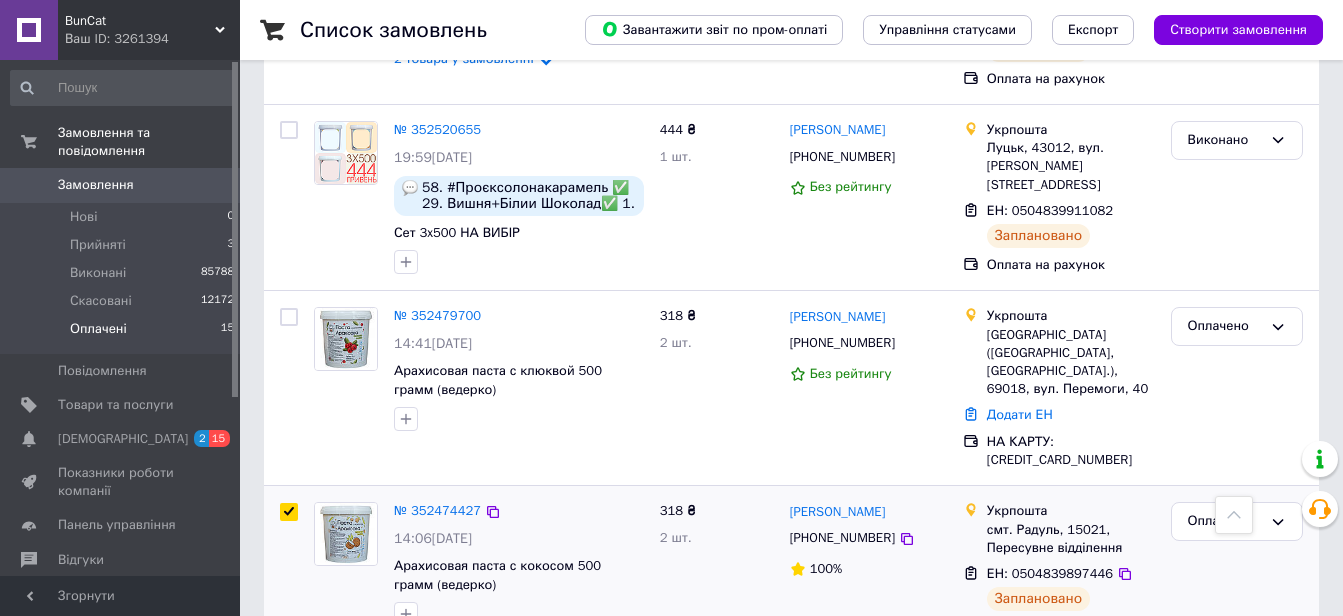 checkbox on "true" 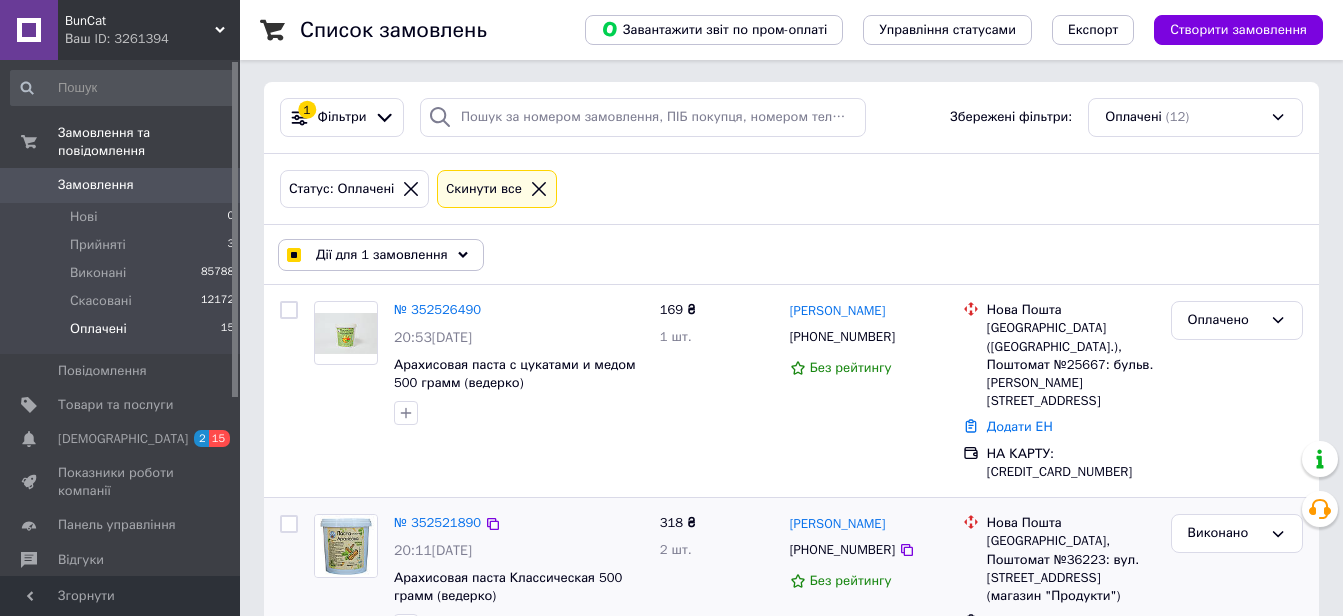 scroll, scrollTop: 0, scrollLeft: 0, axis: both 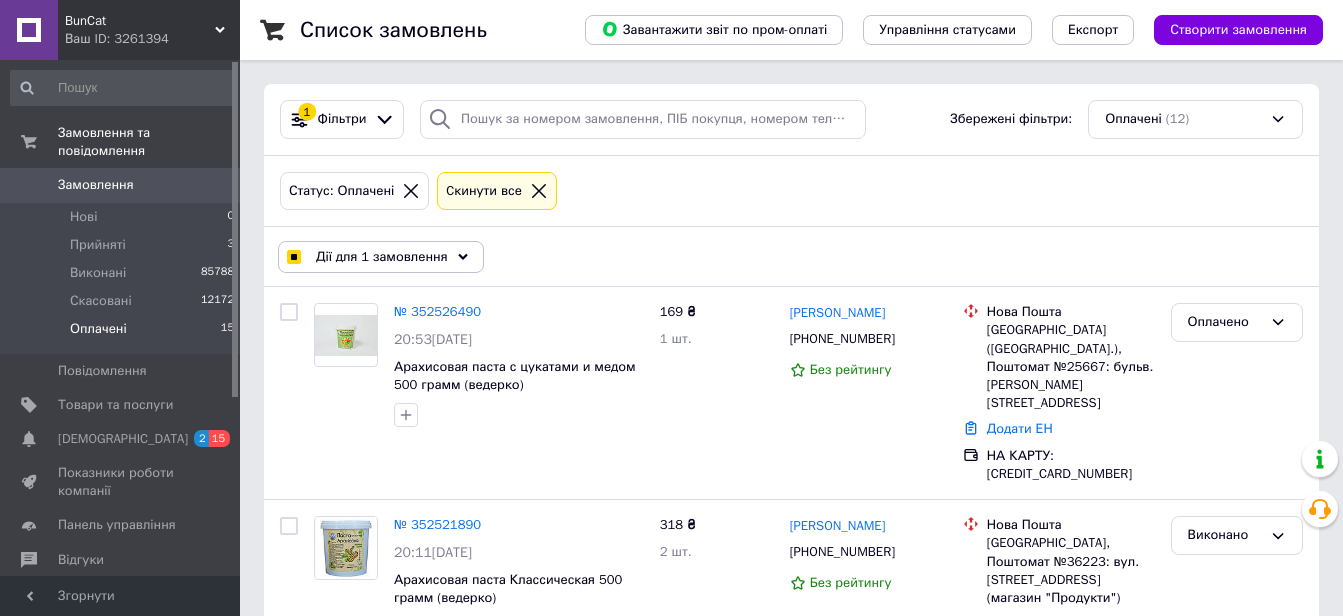 click on "Дії для 1 замовлення" at bounding box center (381, 257) 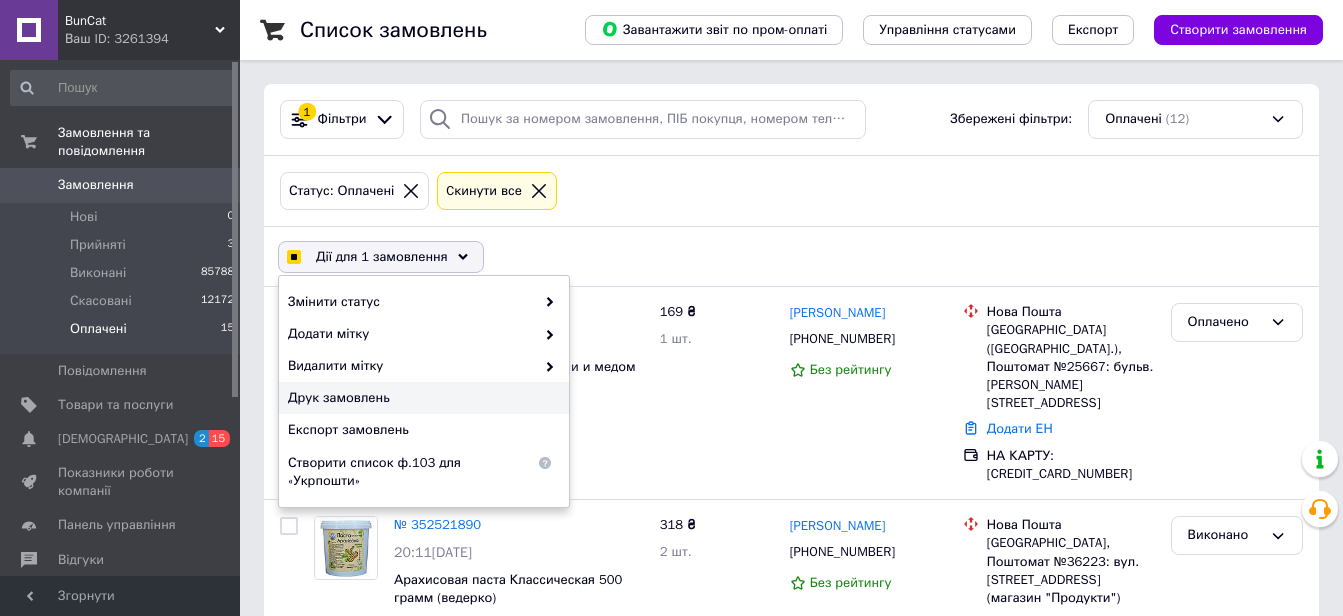 click on "Друк замовлень" at bounding box center [424, 398] 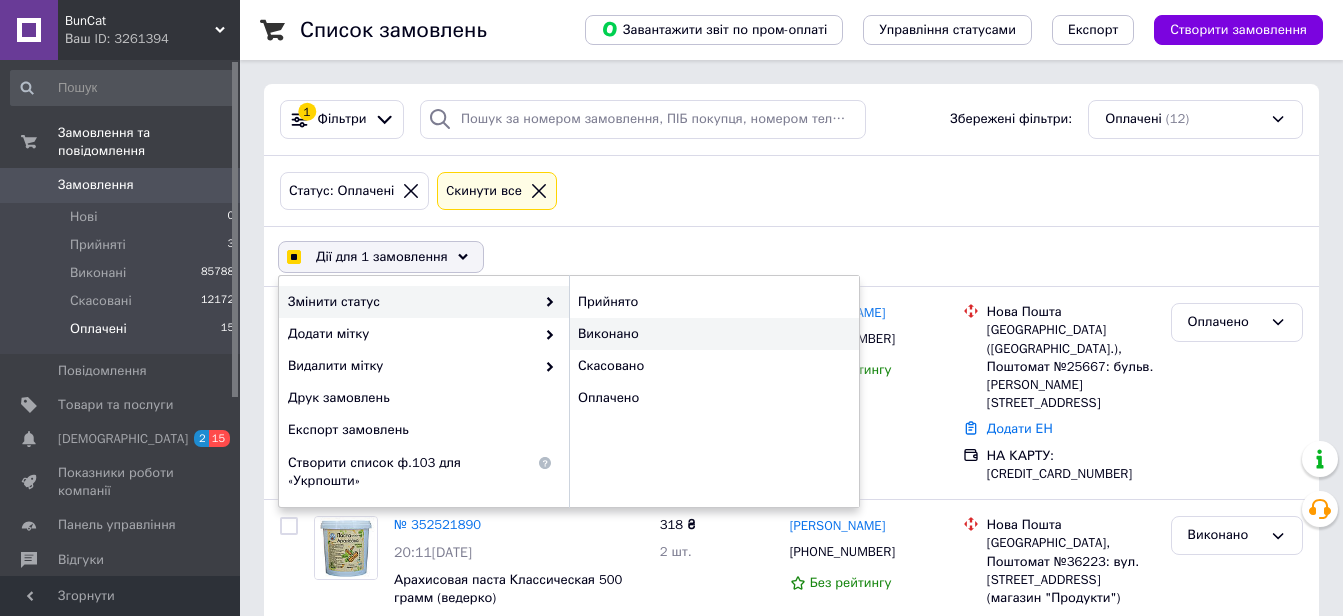 checkbox on "true" 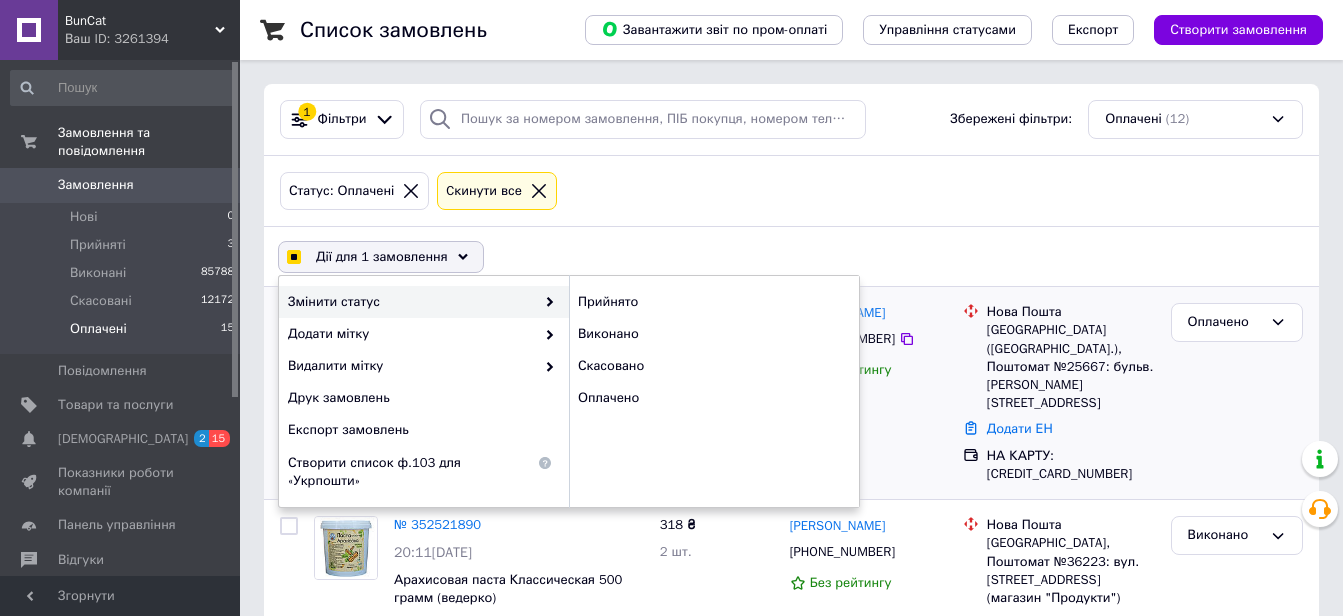 checkbox on "false" 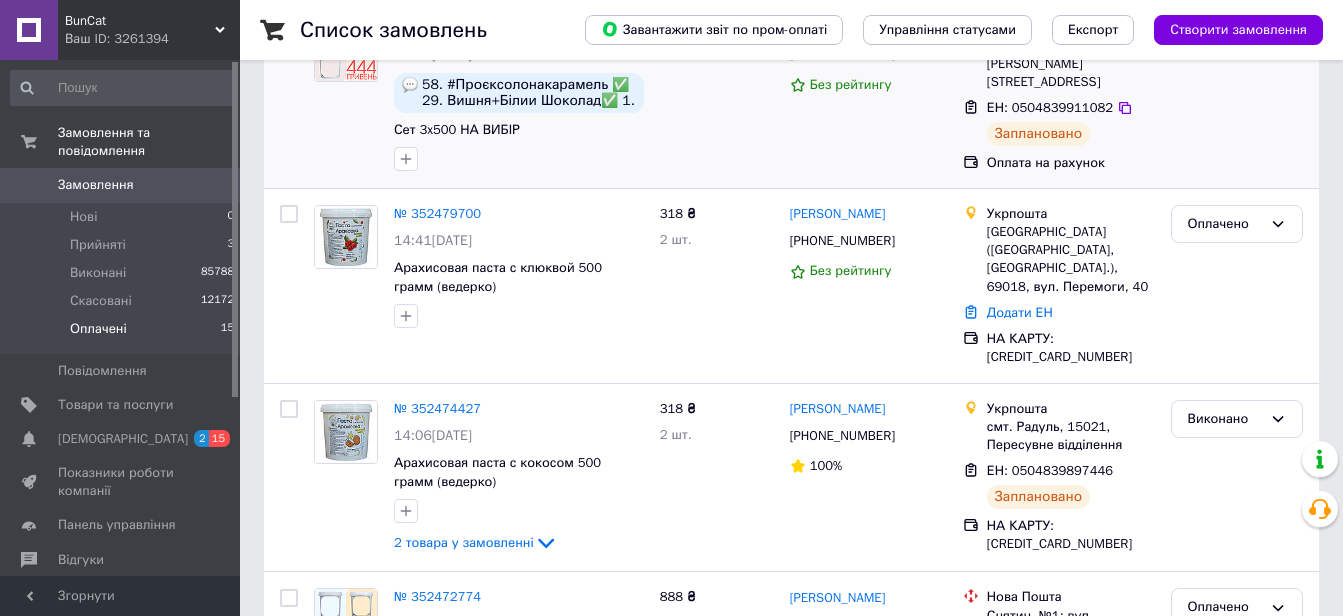 scroll, scrollTop: 500, scrollLeft: 0, axis: vertical 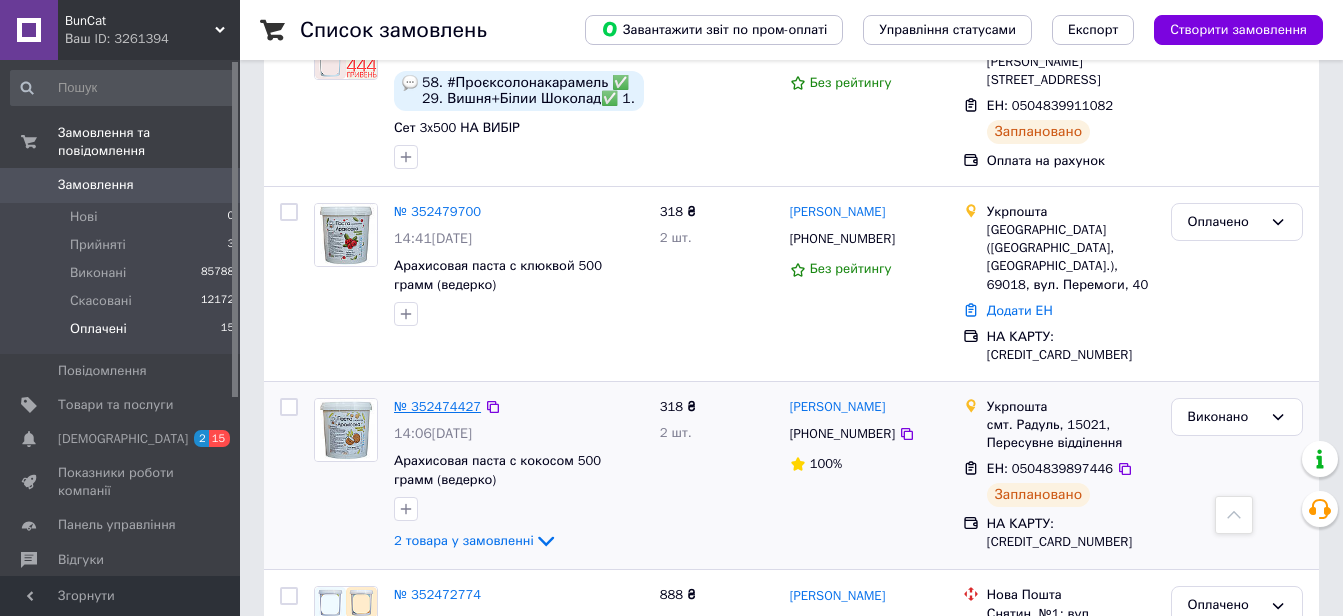 click on "№ 352474427" at bounding box center (437, 406) 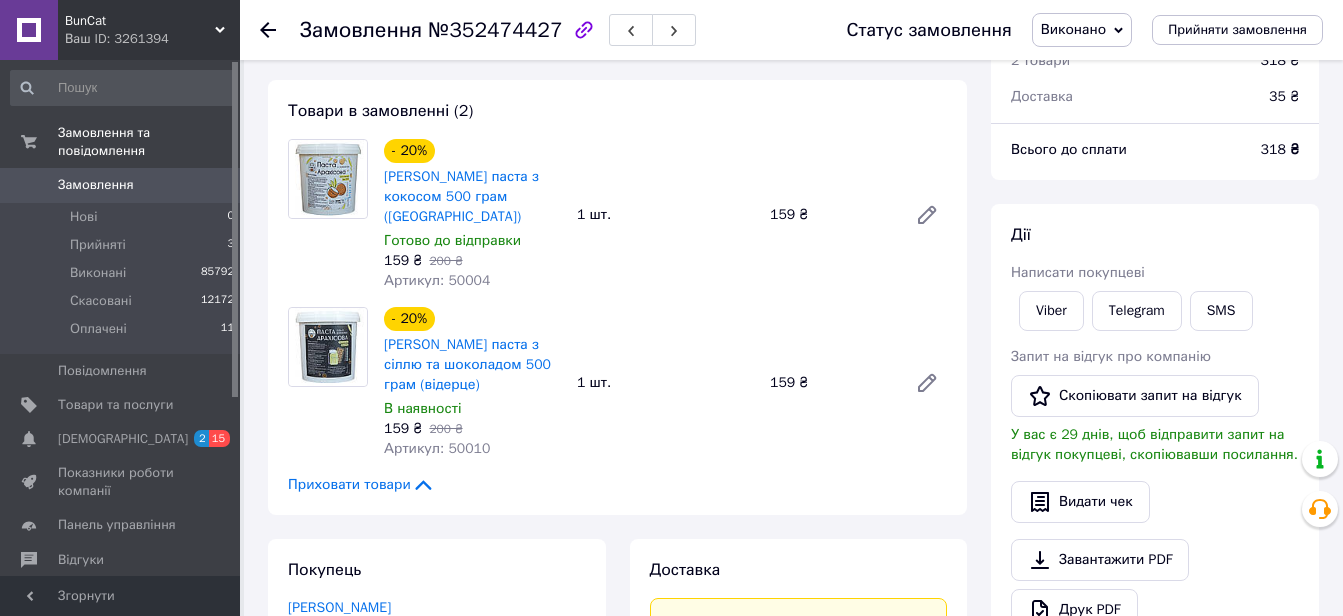 scroll, scrollTop: 300, scrollLeft: 0, axis: vertical 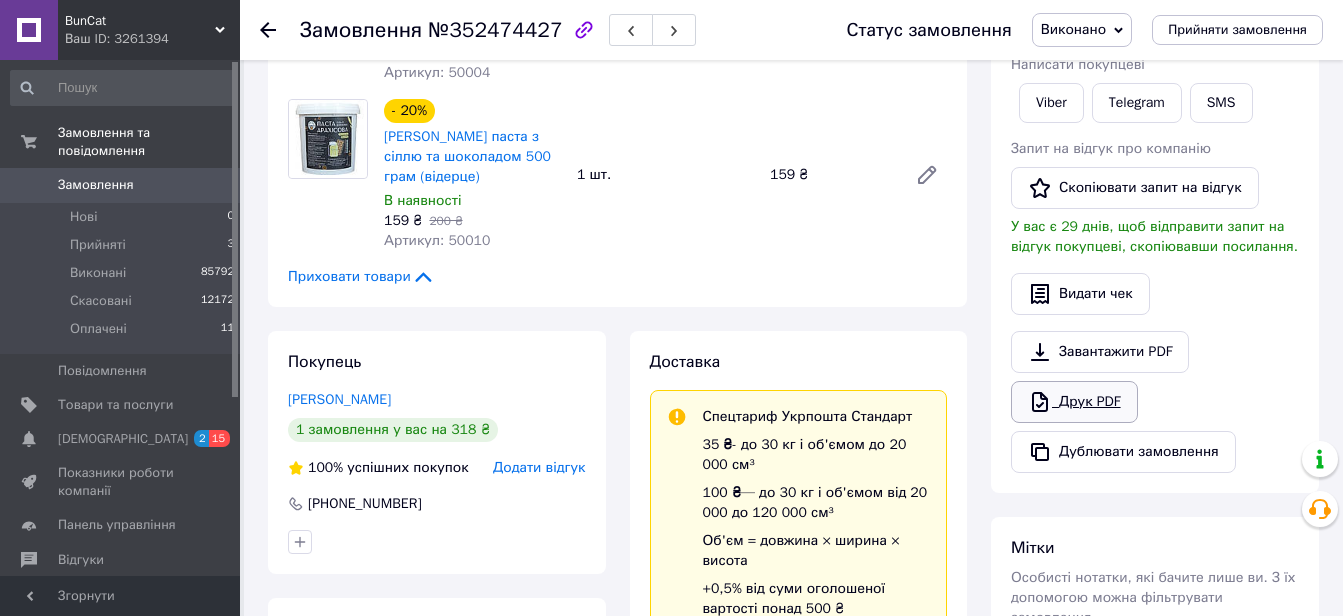 click on "Друк PDF" at bounding box center (1074, 402) 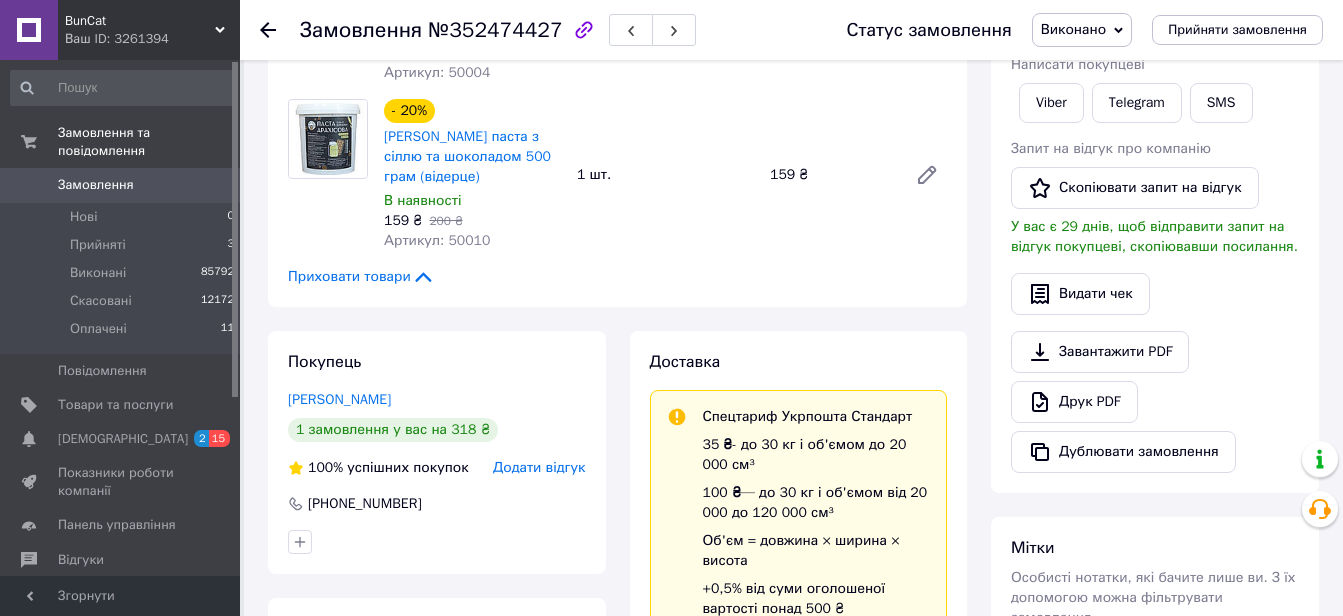 click 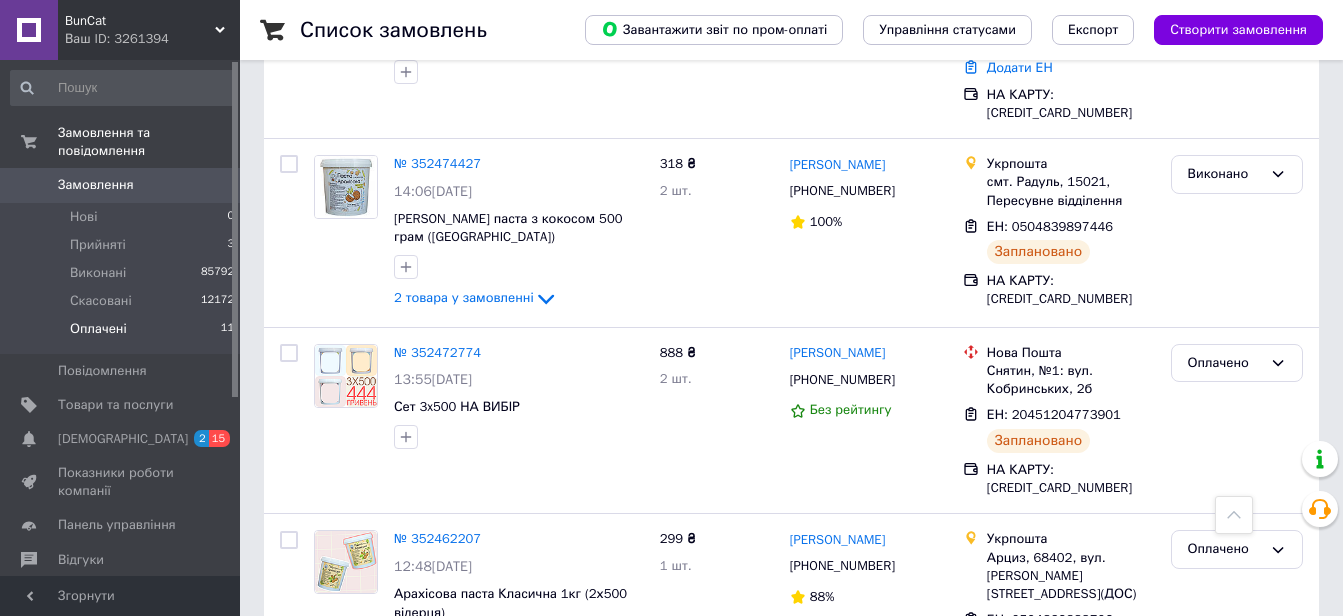 scroll, scrollTop: 600, scrollLeft: 0, axis: vertical 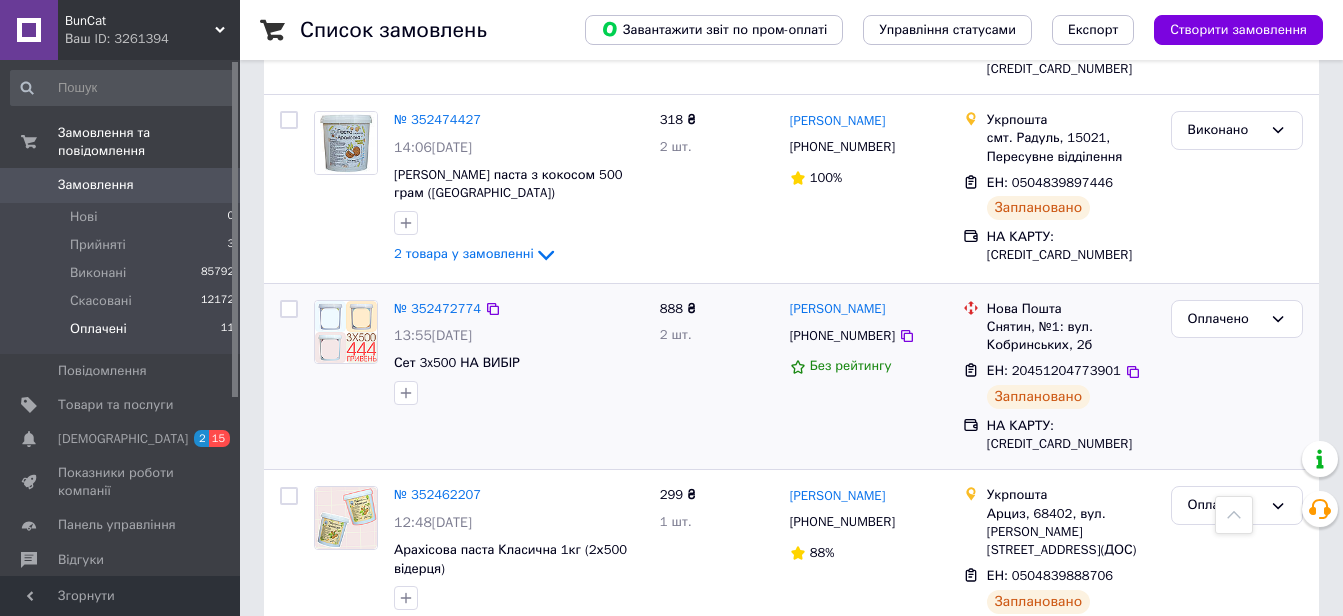 click at bounding box center [289, 309] 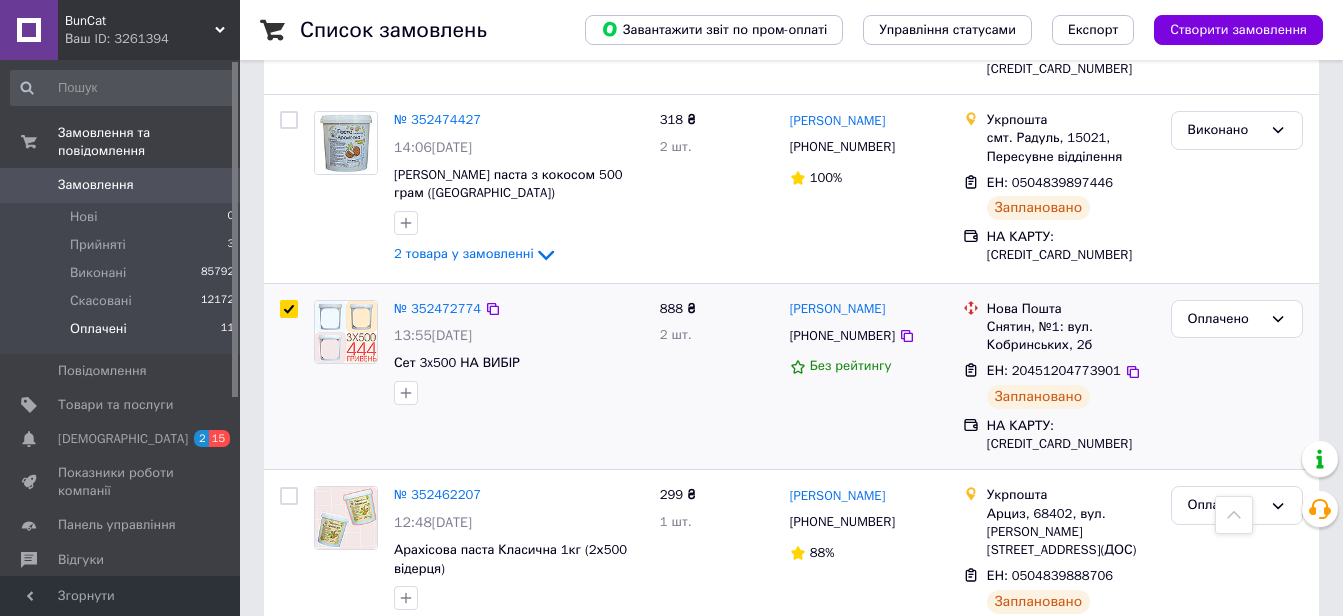 checkbox on "true" 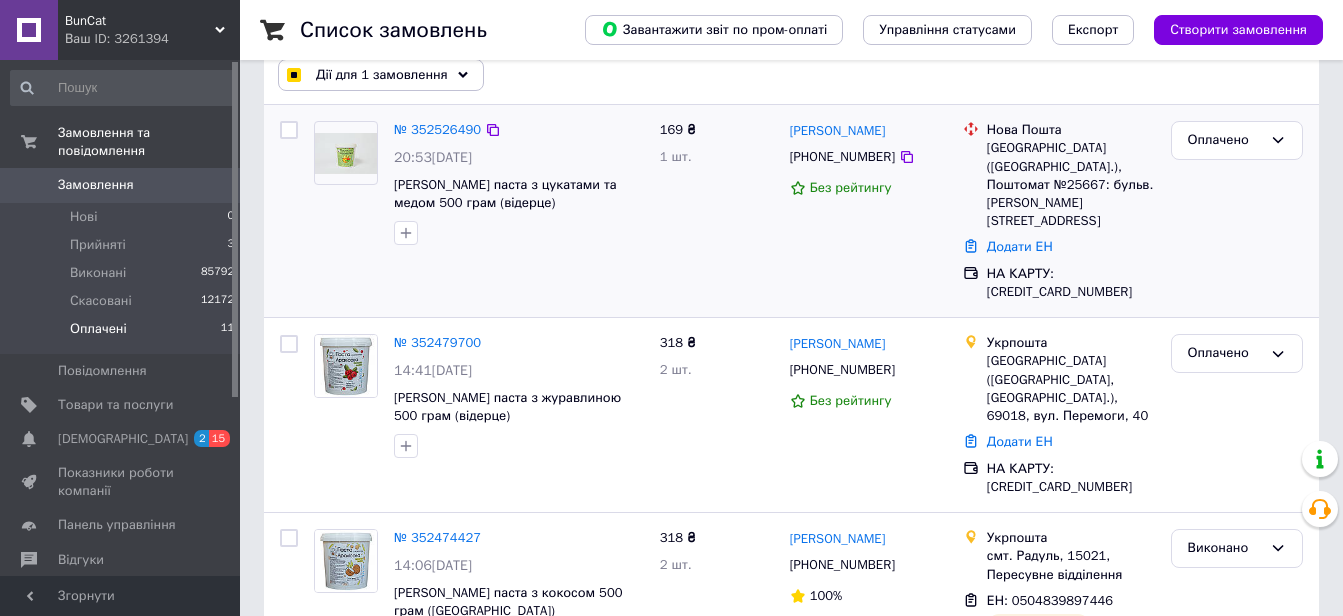 scroll, scrollTop: 0, scrollLeft: 0, axis: both 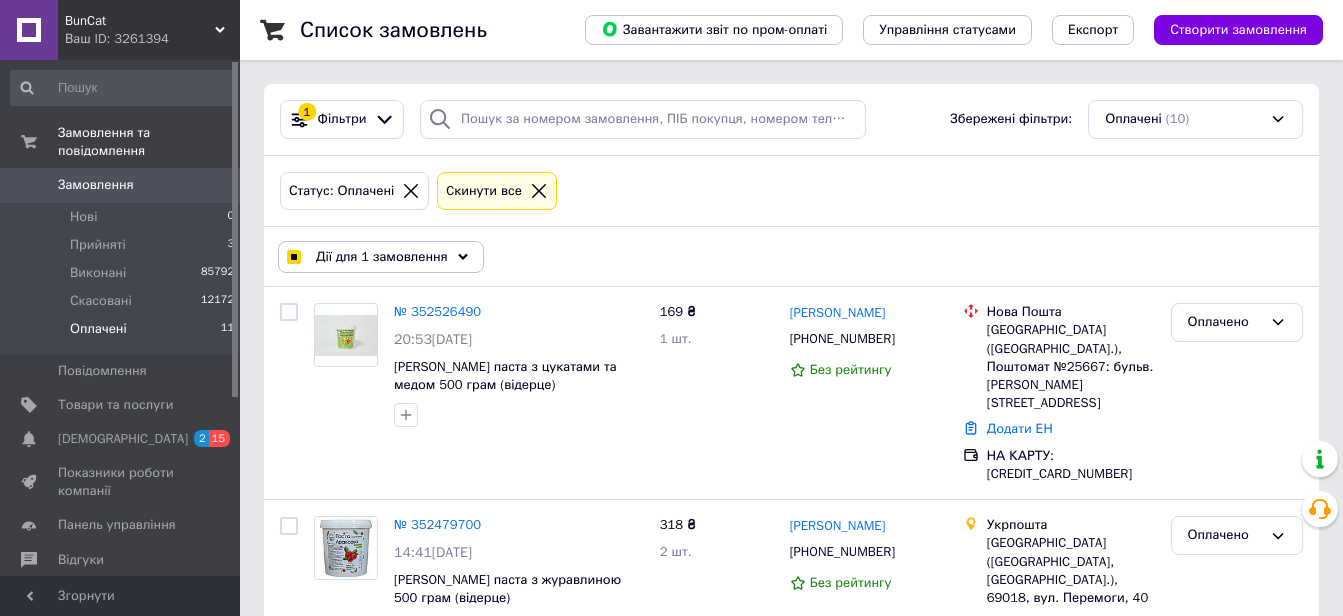 click on "Дії для 1 замовлення" at bounding box center [382, 257] 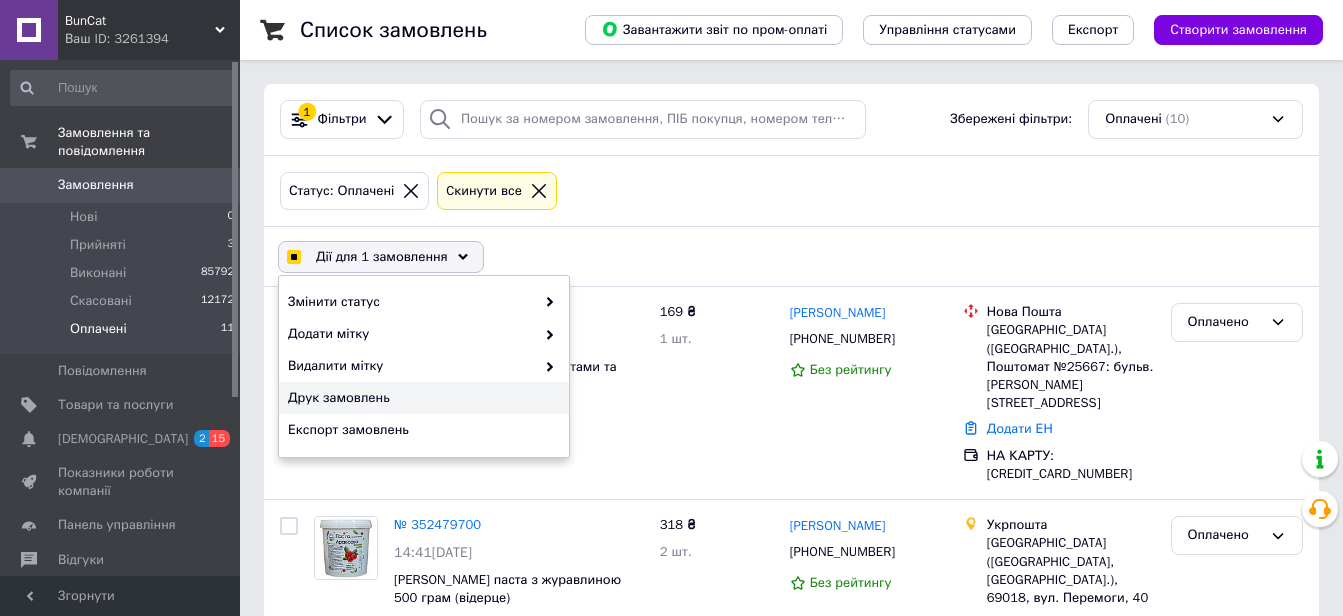 click on "Друк замовлень" at bounding box center [421, 398] 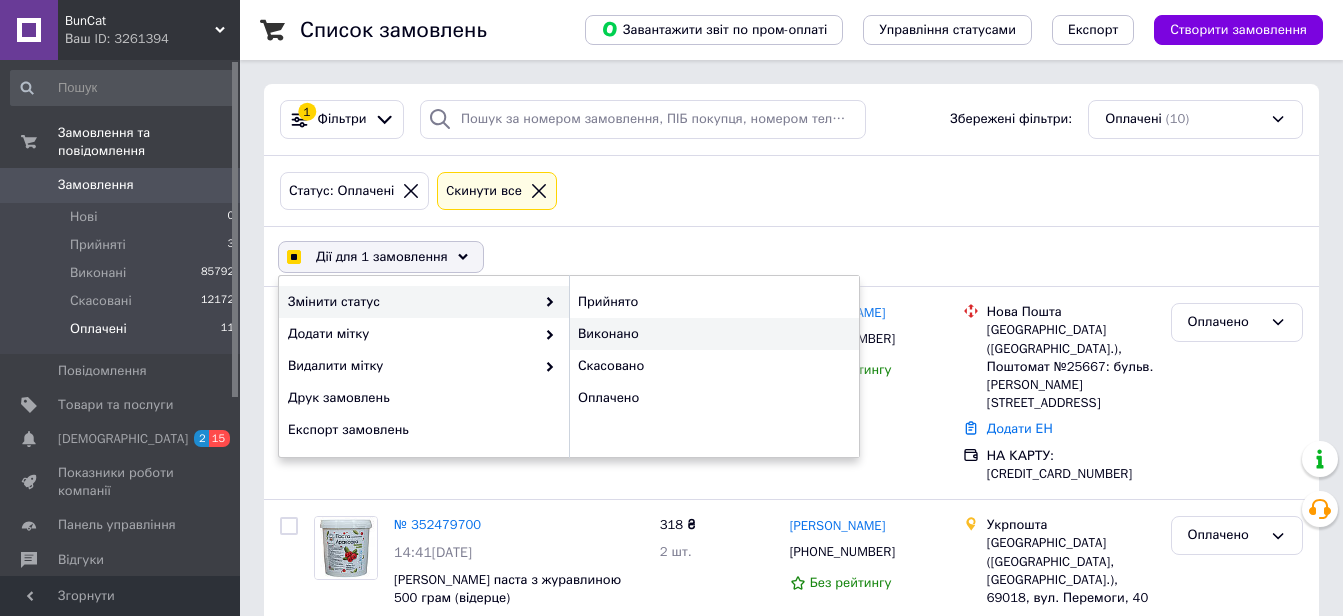 checkbox on "true" 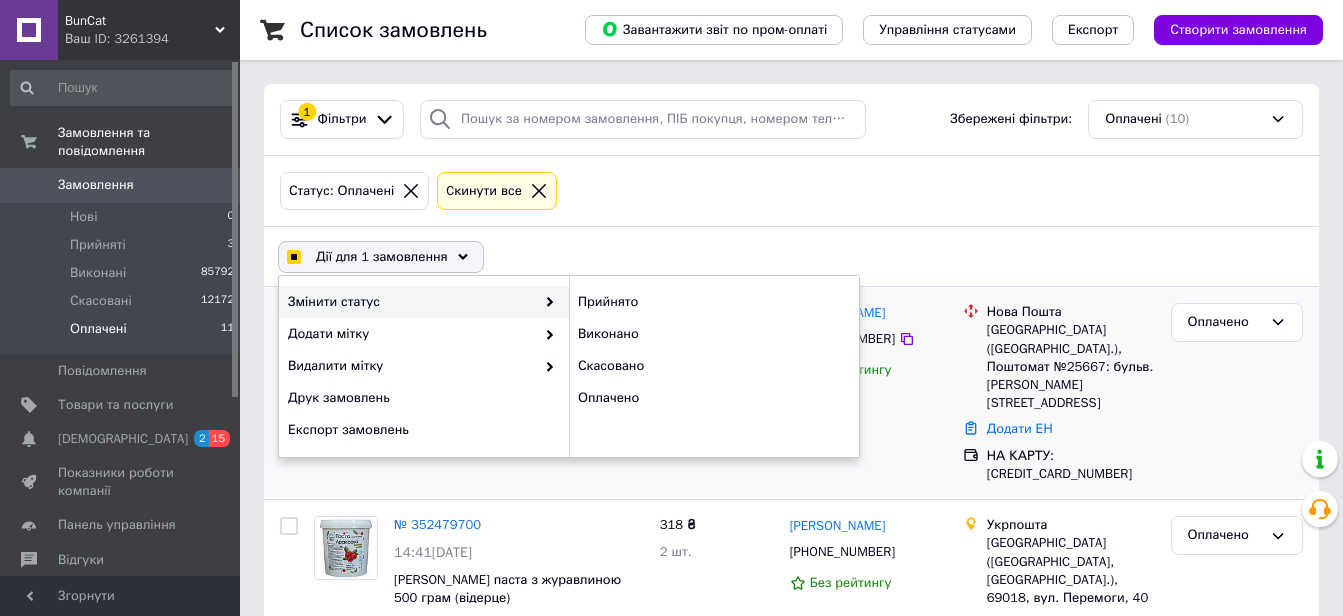 click on "Виконано" at bounding box center [714, 334] 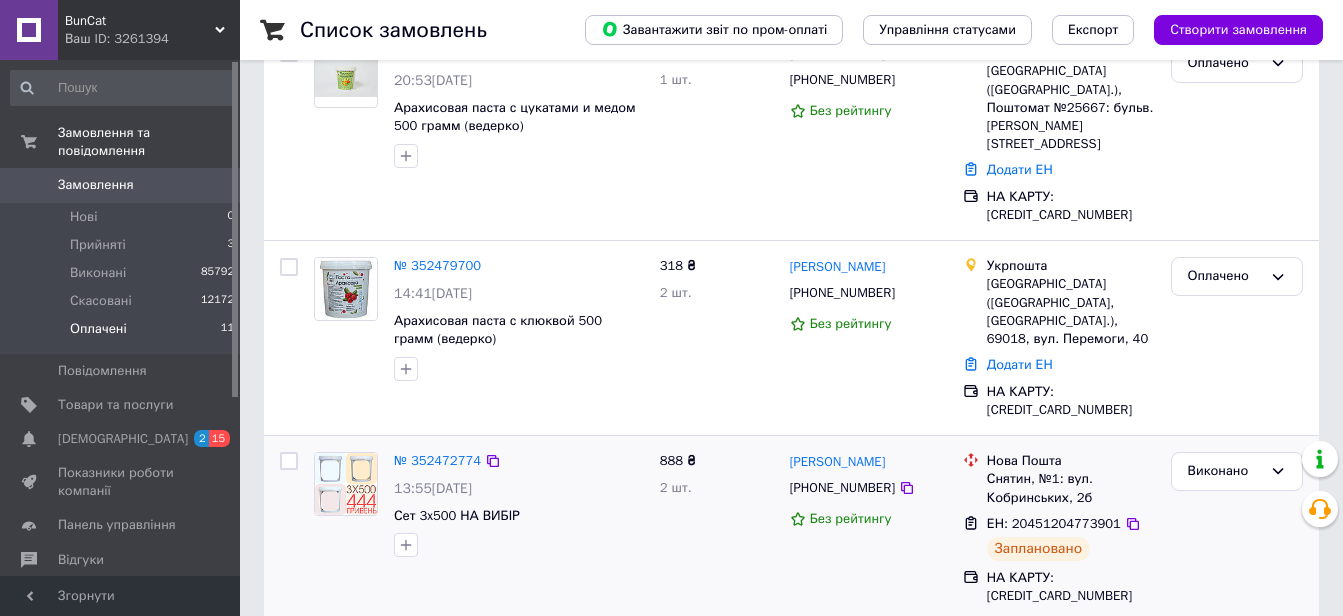 scroll, scrollTop: 400, scrollLeft: 0, axis: vertical 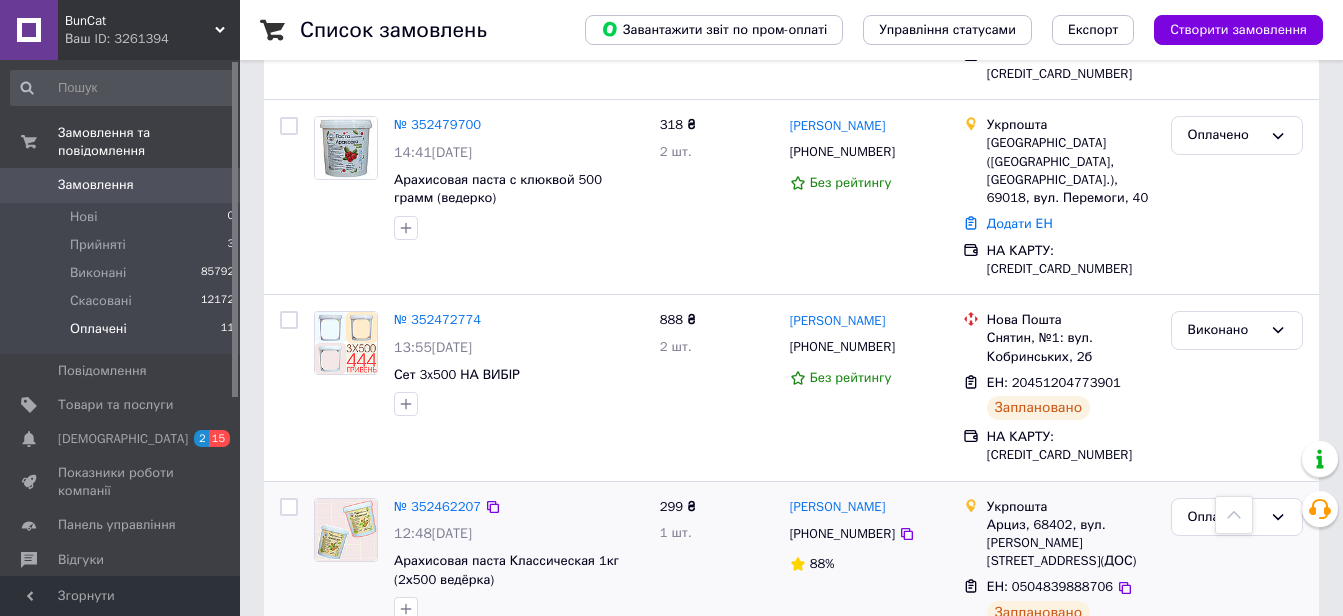 click at bounding box center [289, 507] 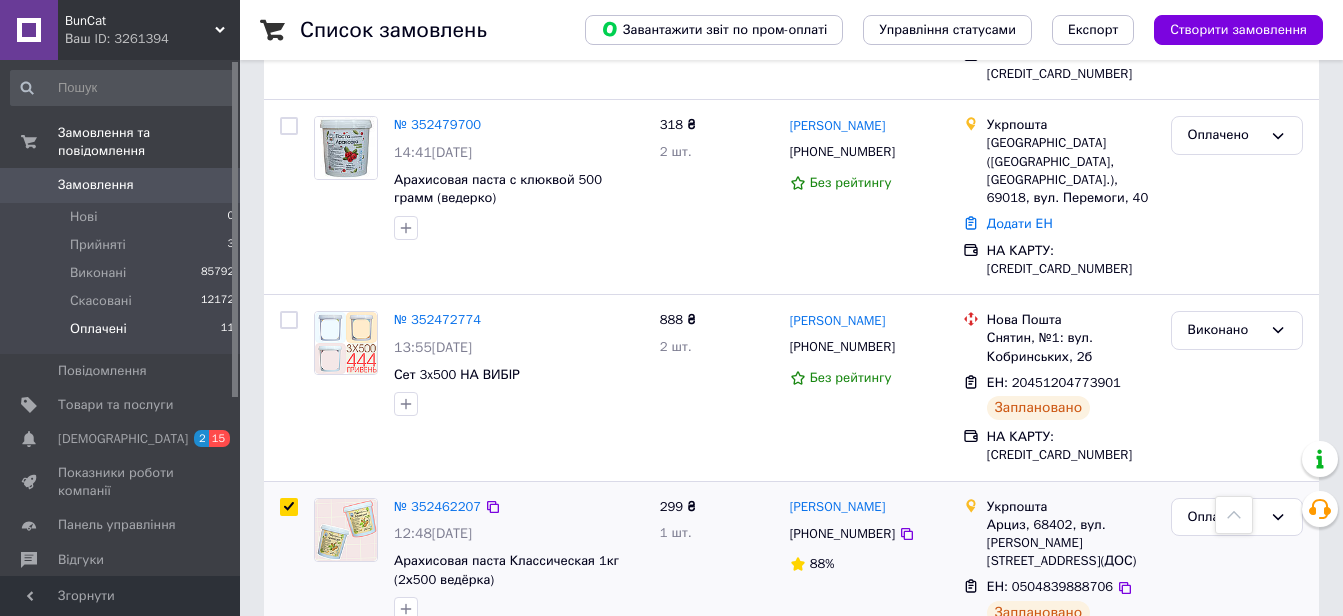 checkbox on "true" 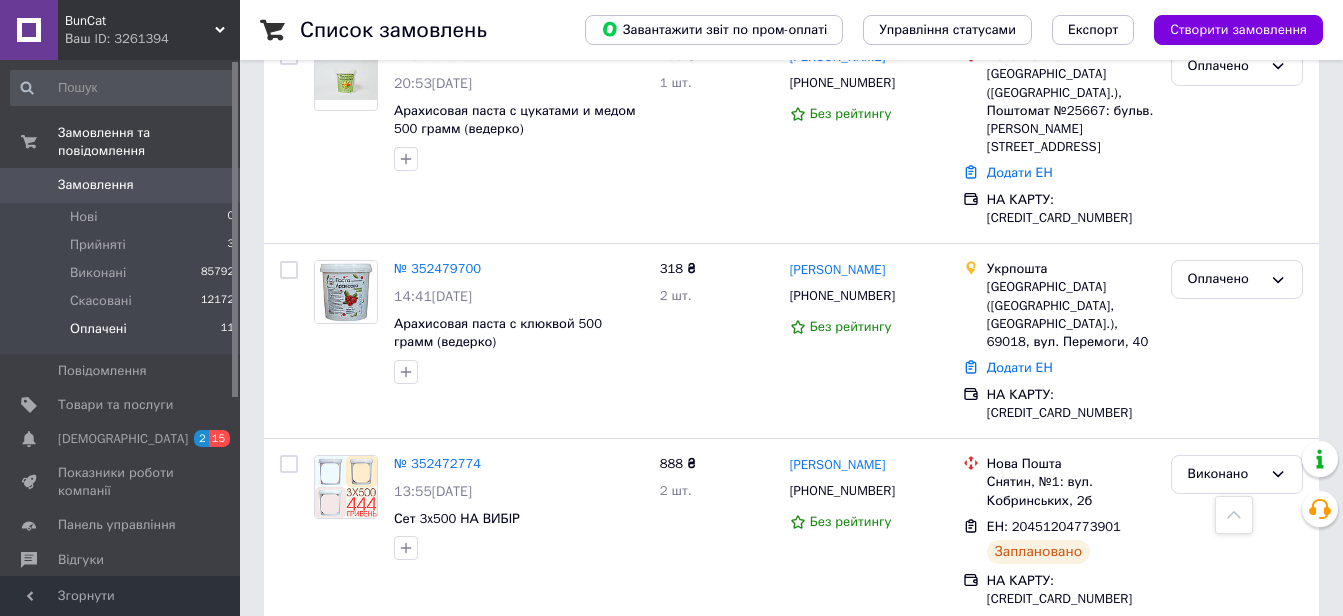 scroll, scrollTop: 0, scrollLeft: 0, axis: both 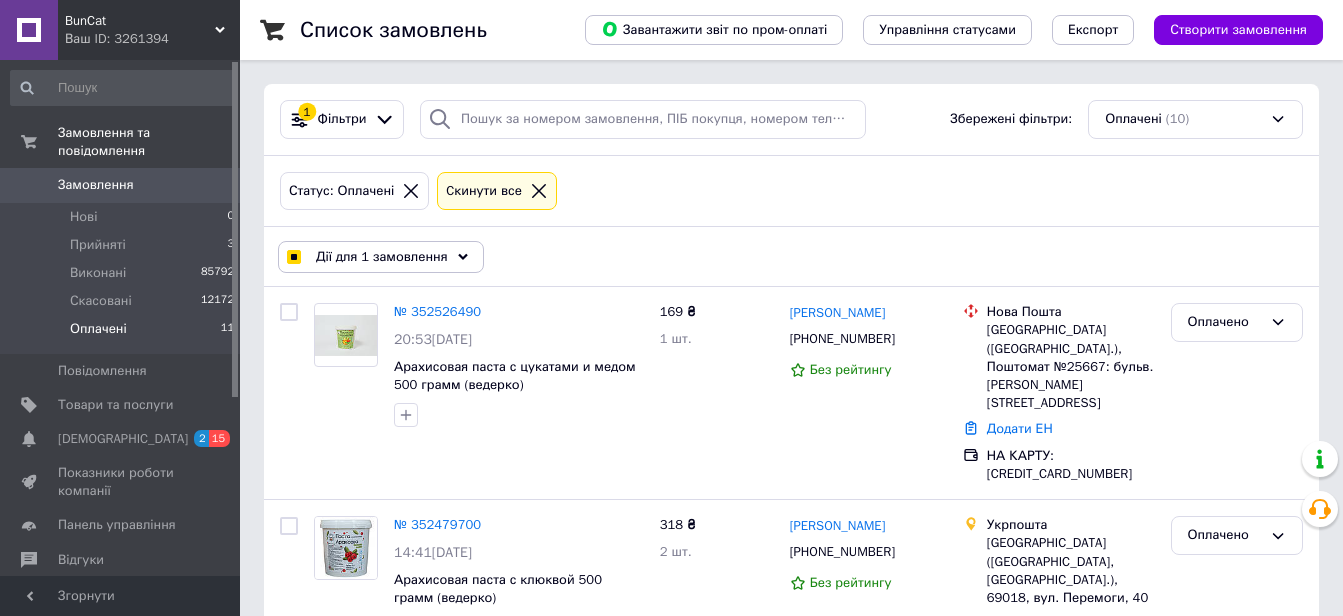 click on "Дії для 1 замовлення" at bounding box center (382, 257) 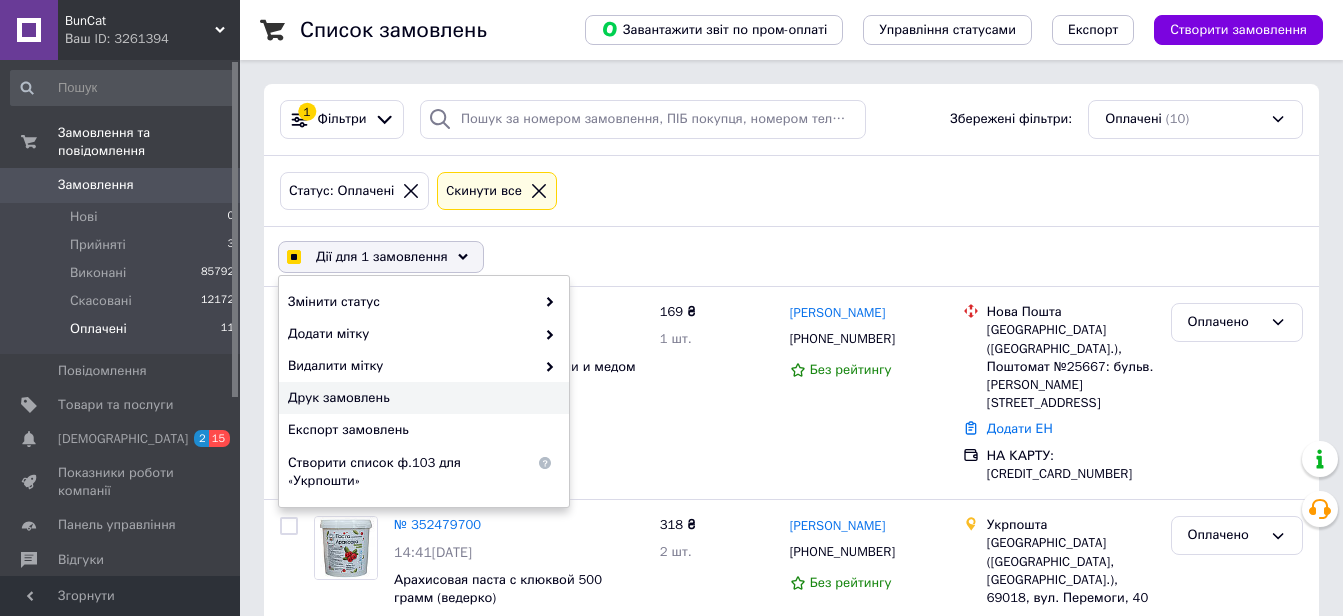 click on "Друк замовлень" at bounding box center [421, 398] 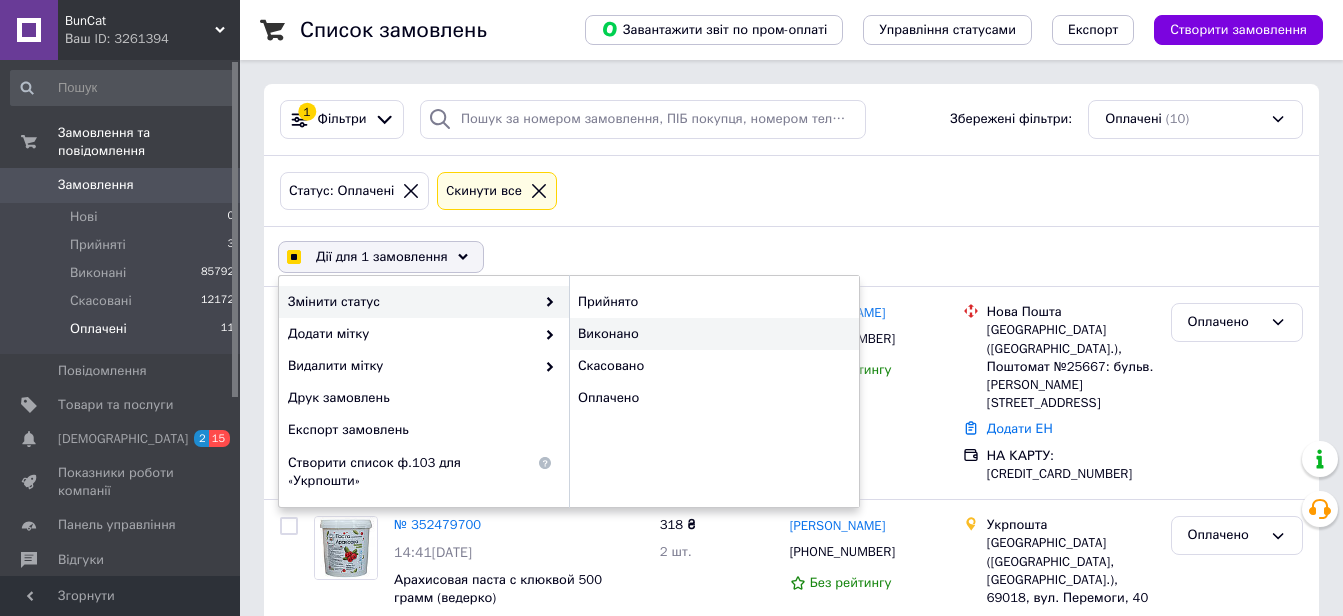 checkbox on "true" 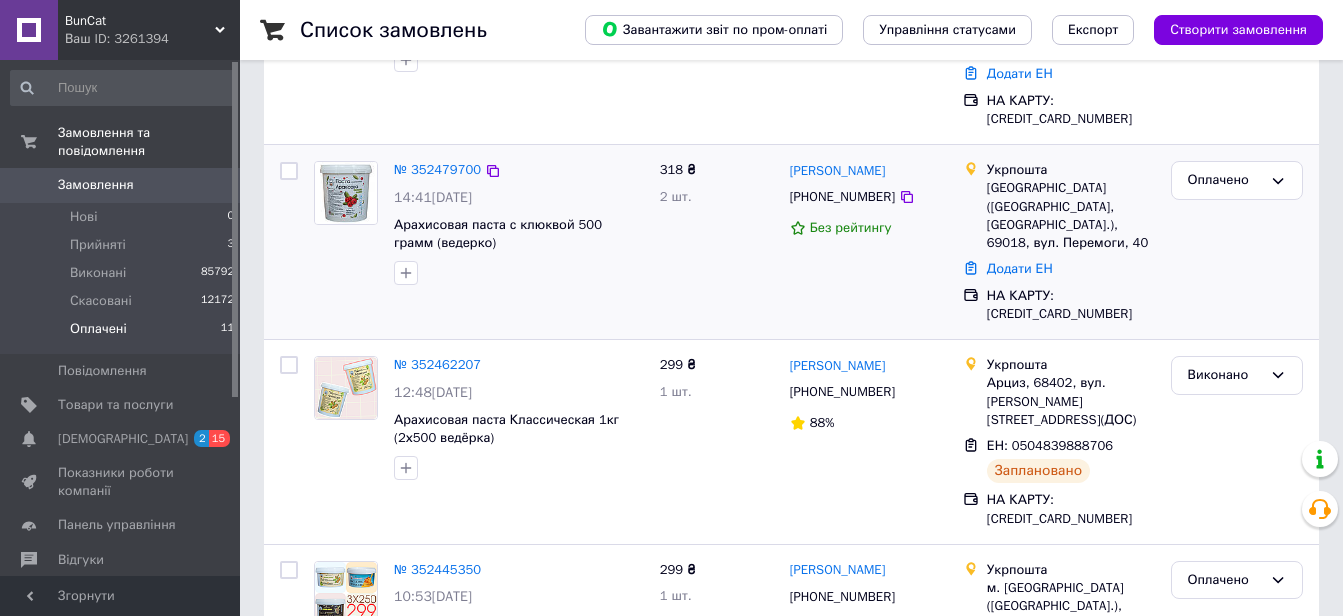 scroll, scrollTop: 400, scrollLeft: 0, axis: vertical 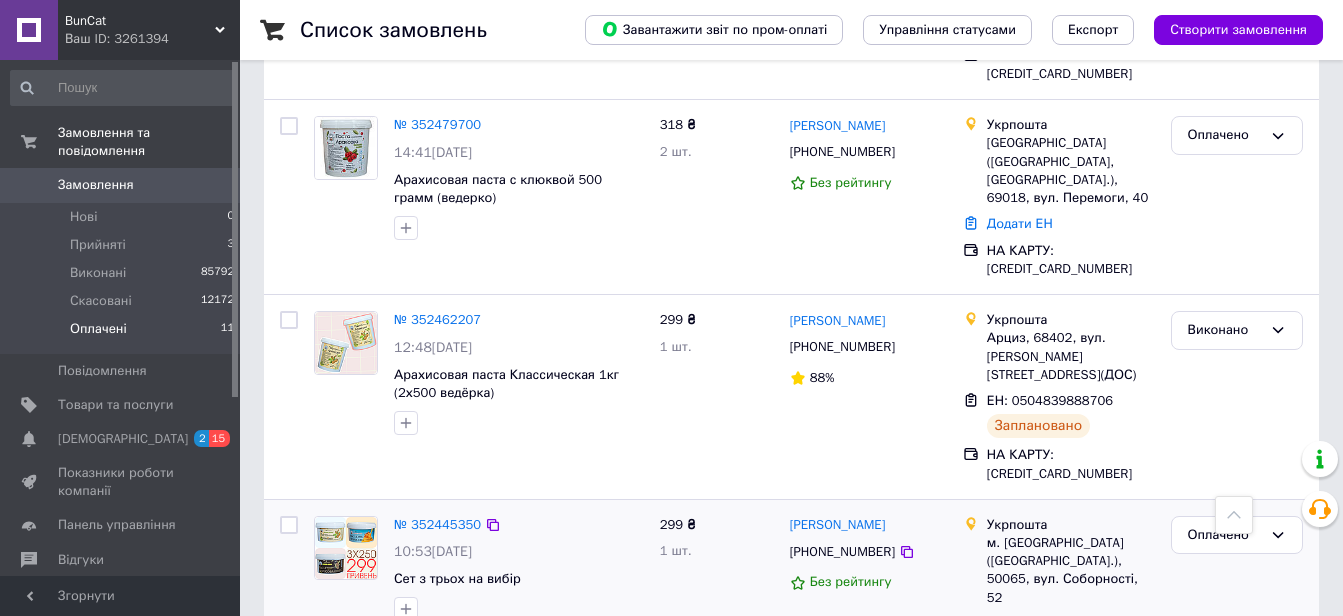 click at bounding box center [289, 525] 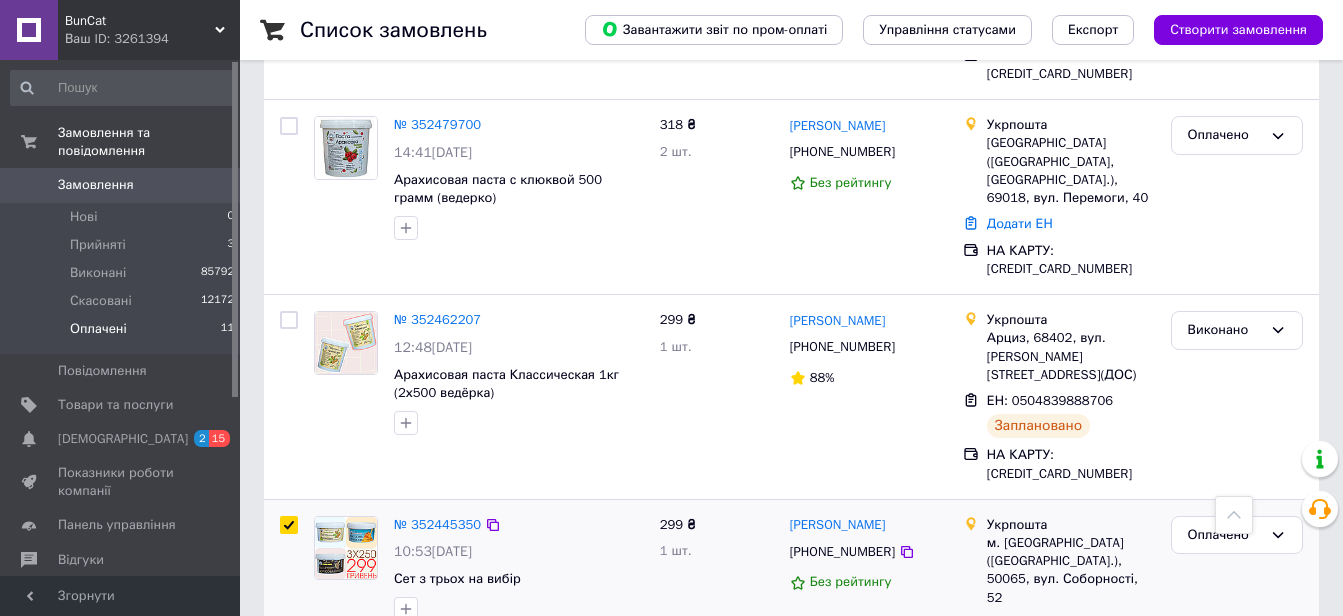 checkbox on "true" 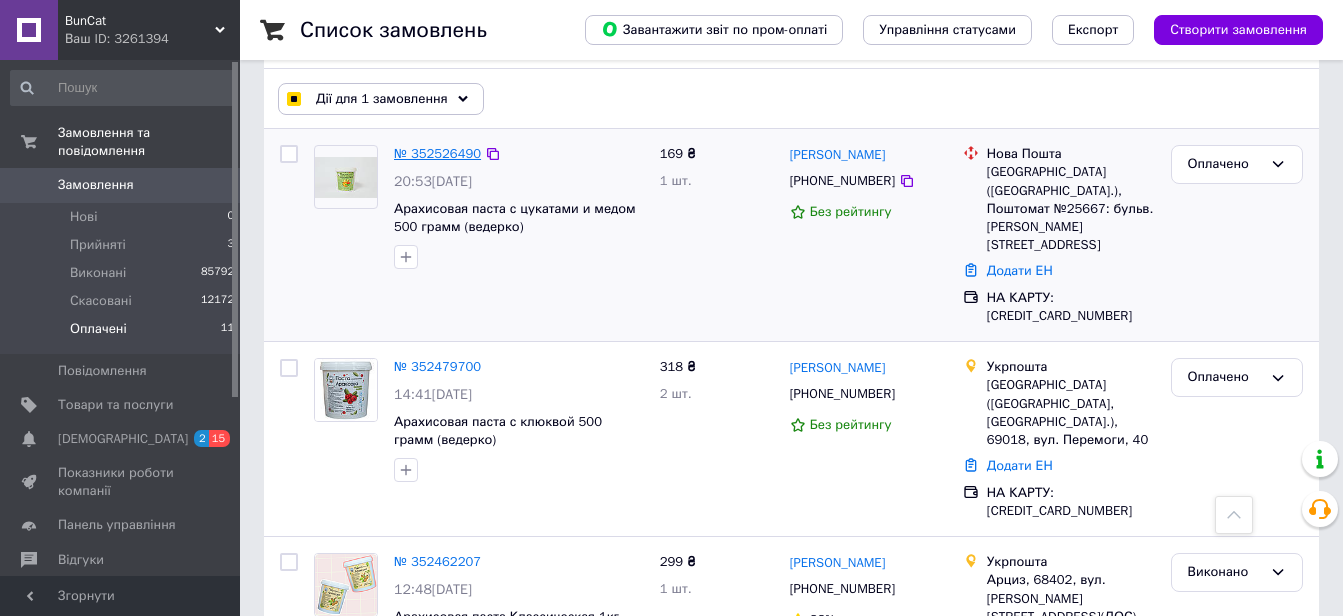 scroll, scrollTop: 100, scrollLeft: 0, axis: vertical 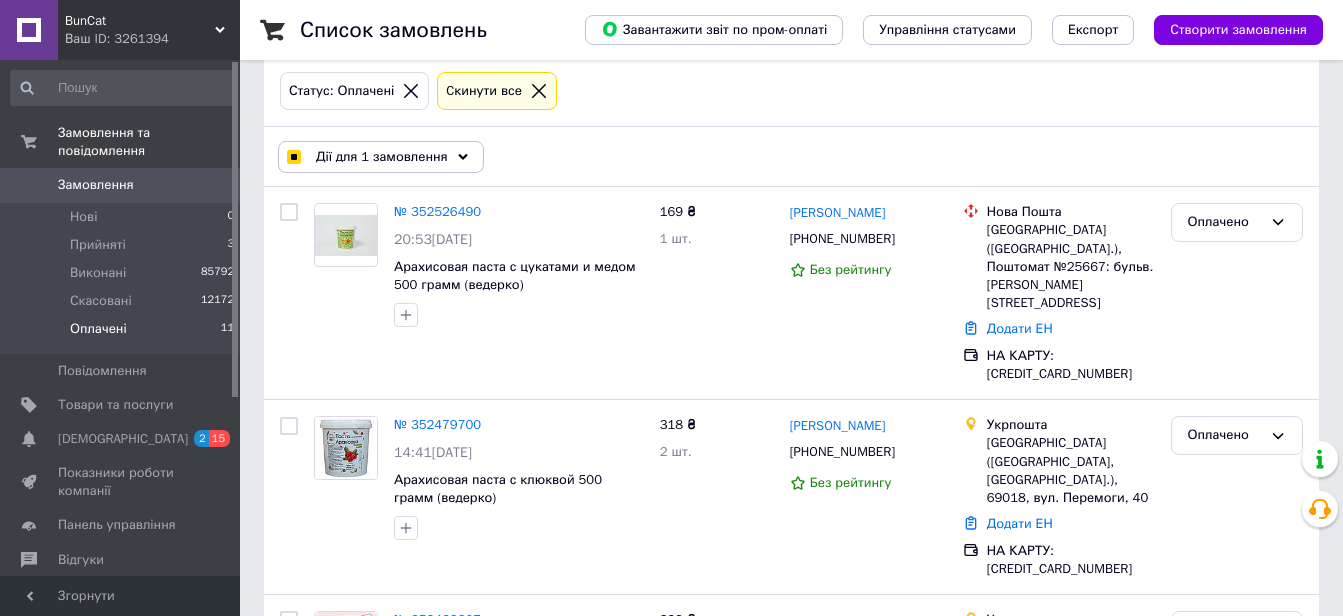 click on "Дії для 1 замовлення" at bounding box center [382, 157] 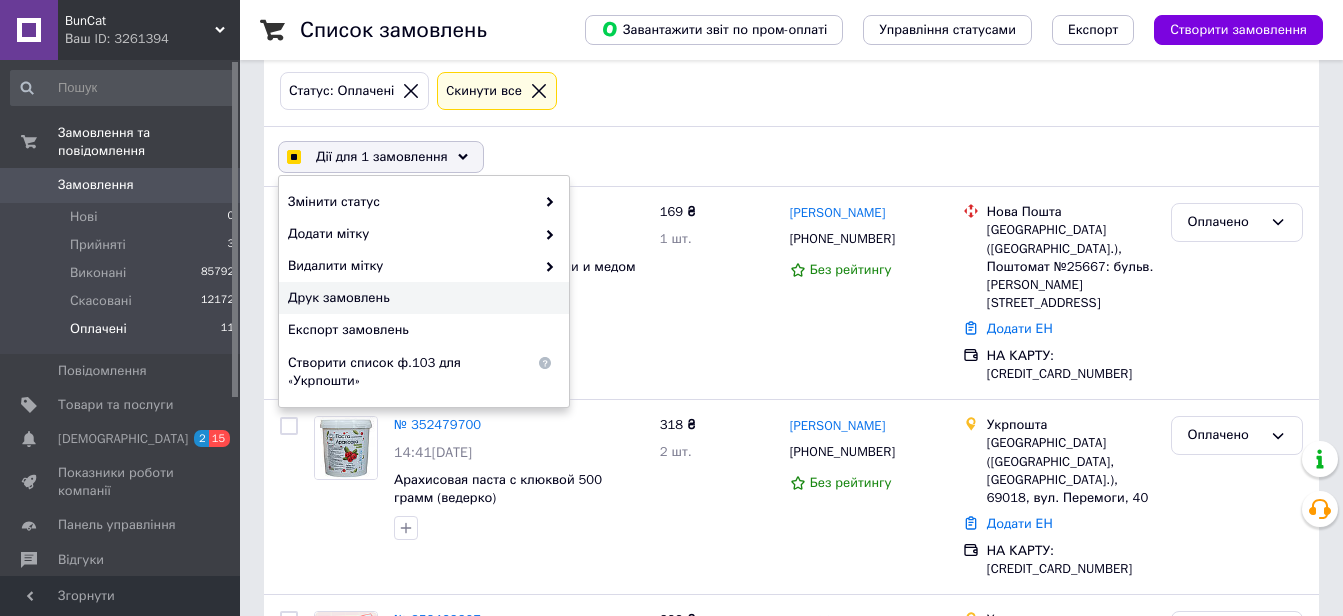 click on "Друк замовлень" at bounding box center [424, 298] 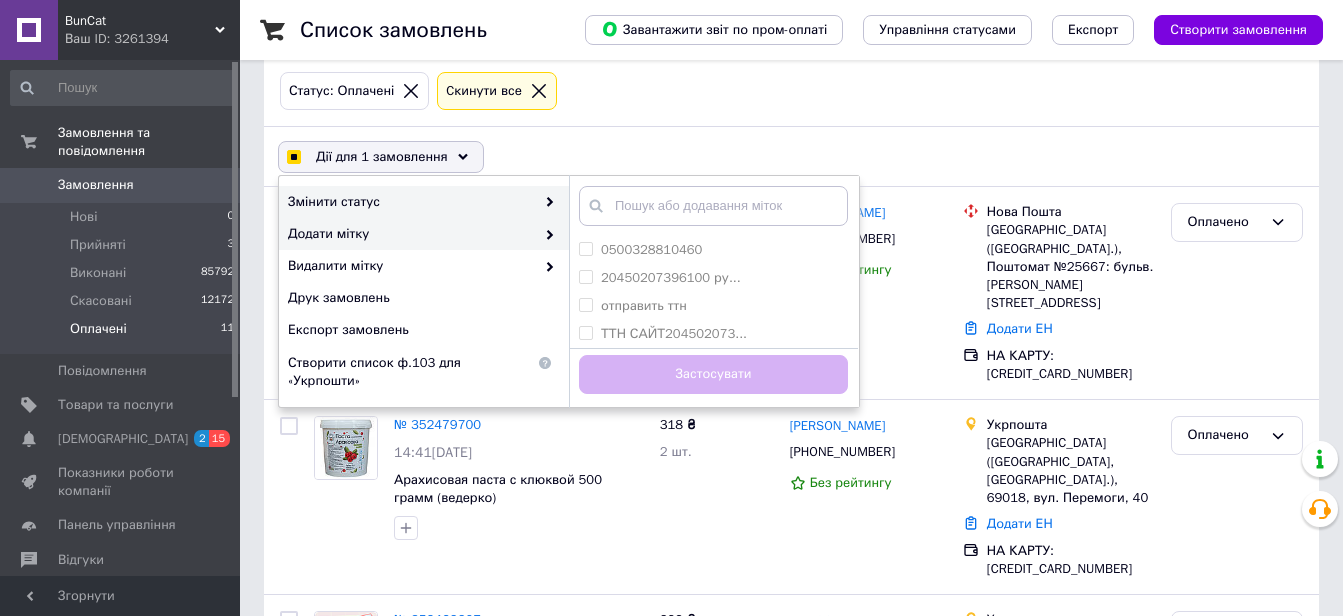 checkbox on "true" 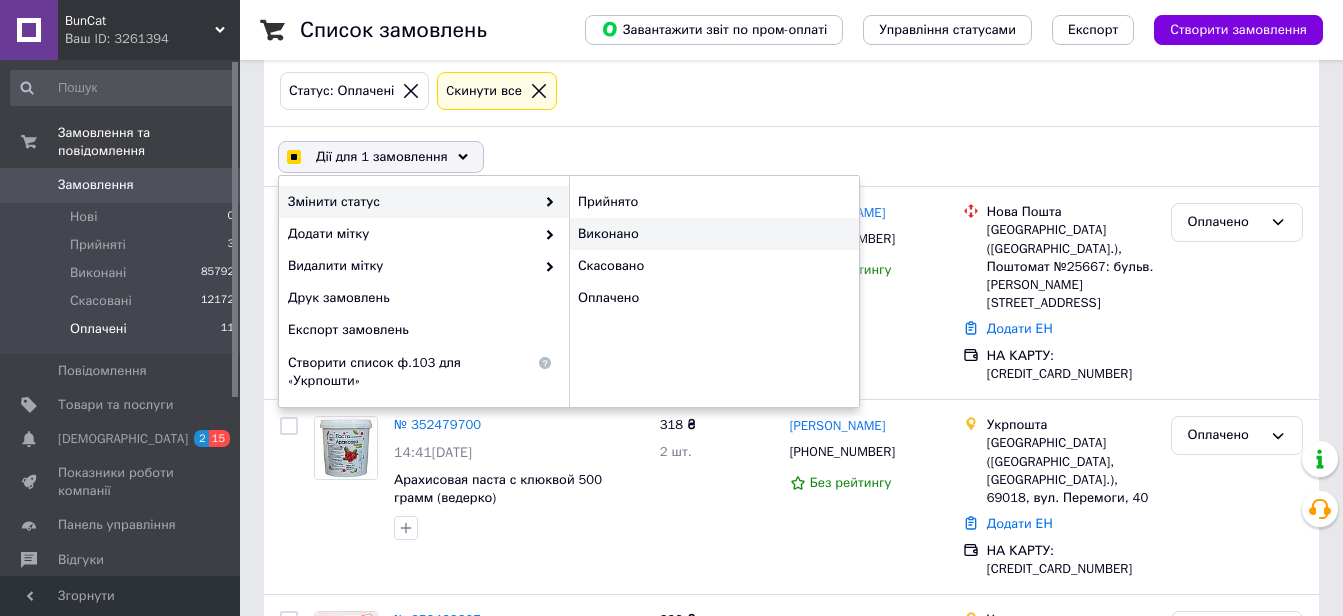 click on "Виконано" at bounding box center [714, 234] 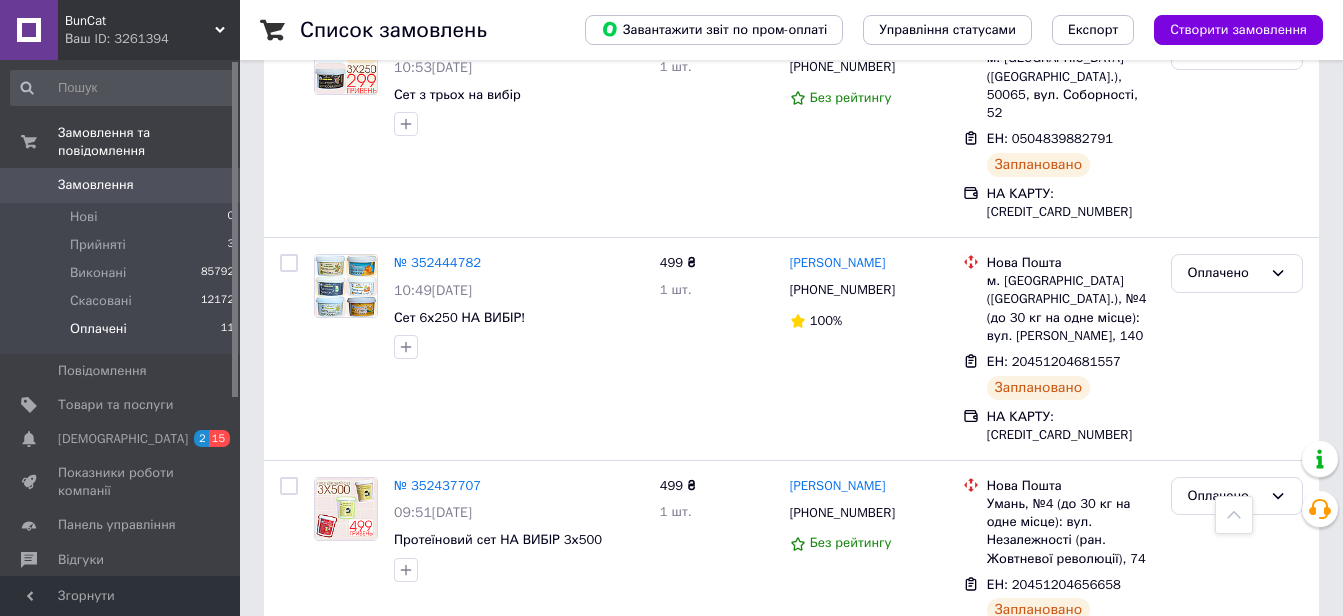 scroll, scrollTop: 700, scrollLeft: 0, axis: vertical 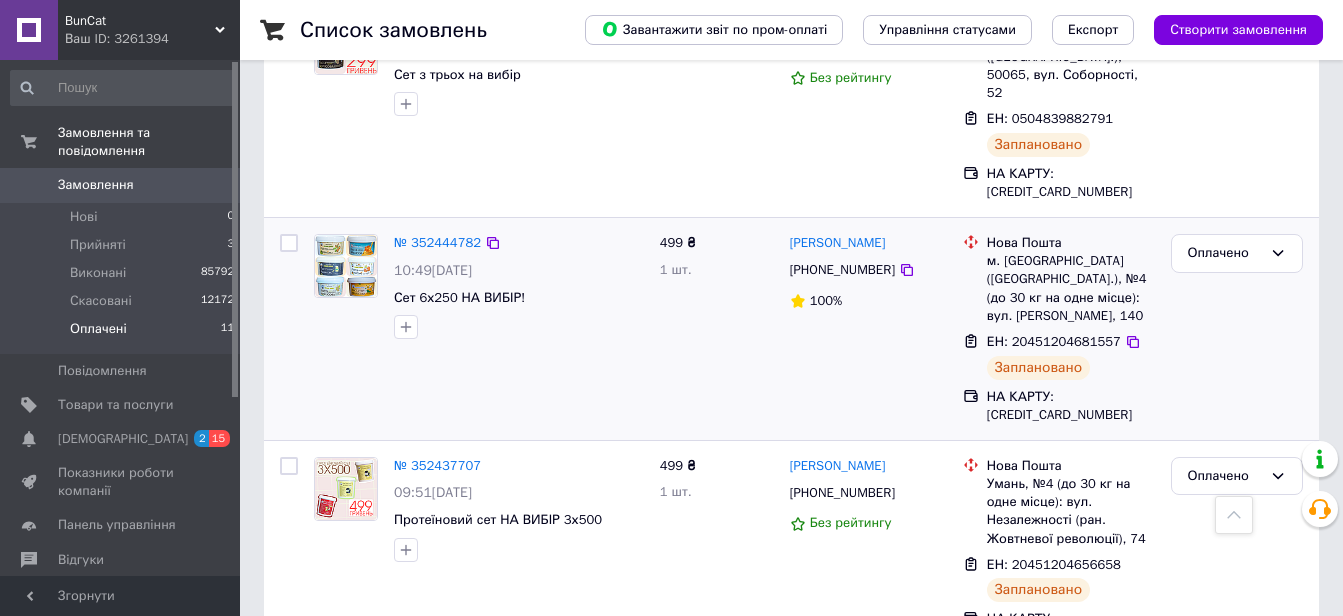click at bounding box center [289, 243] 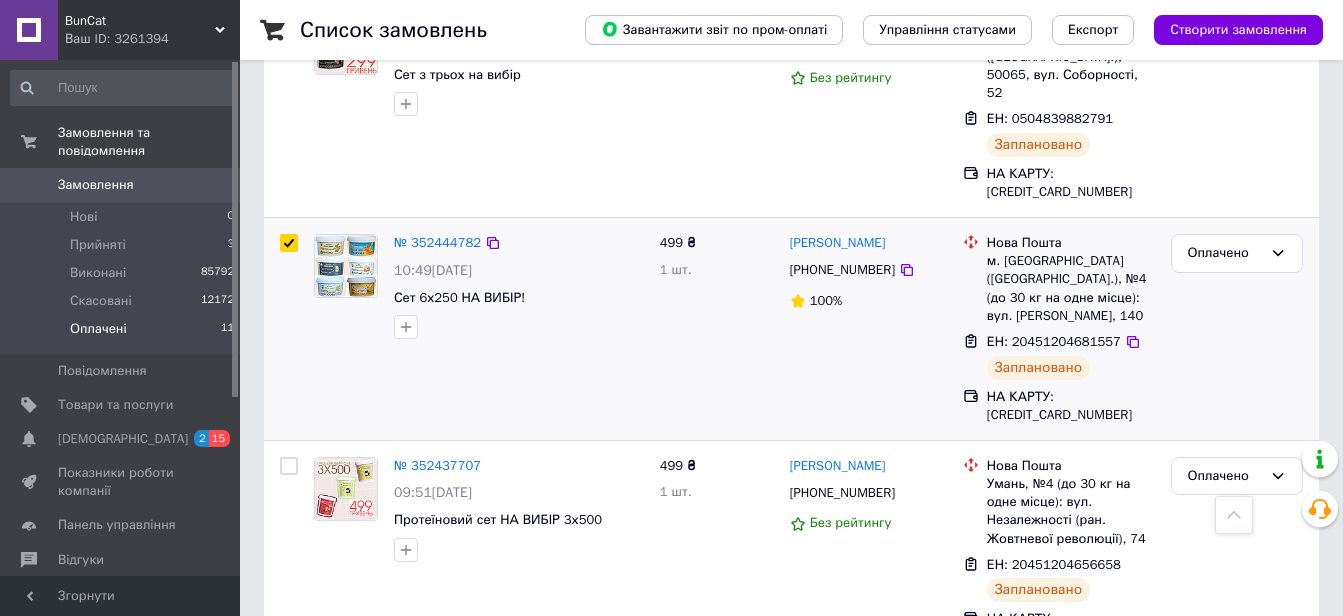 checkbox on "true" 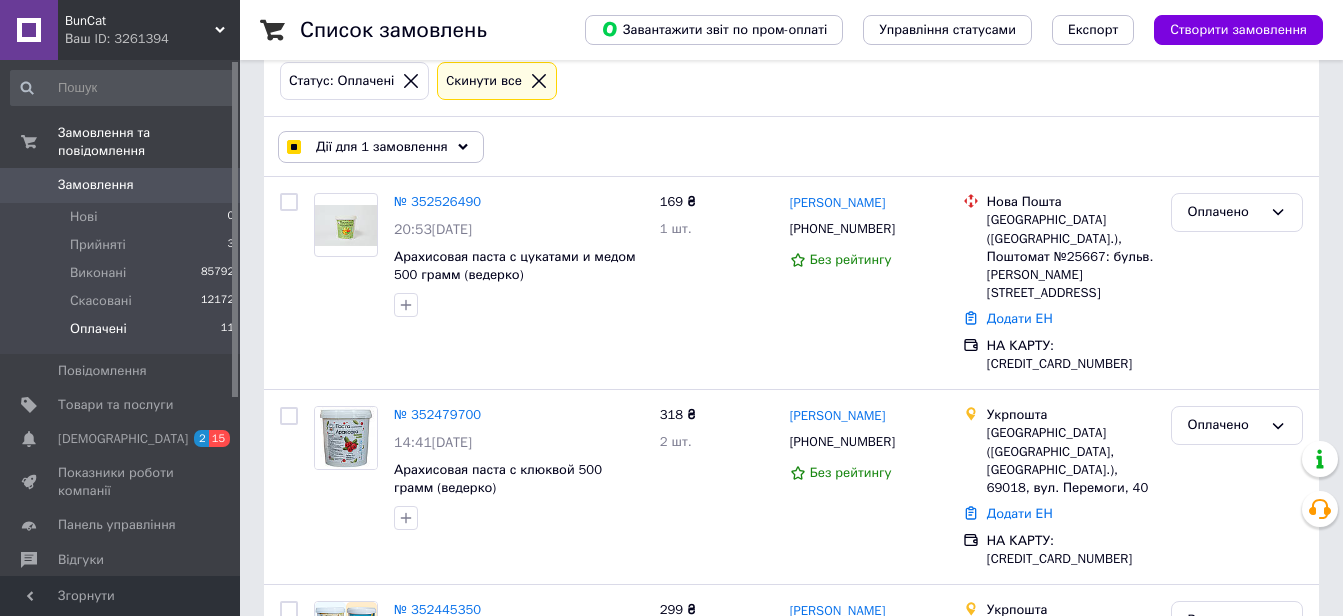 scroll, scrollTop: 0, scrollLeft: 0, axis: both 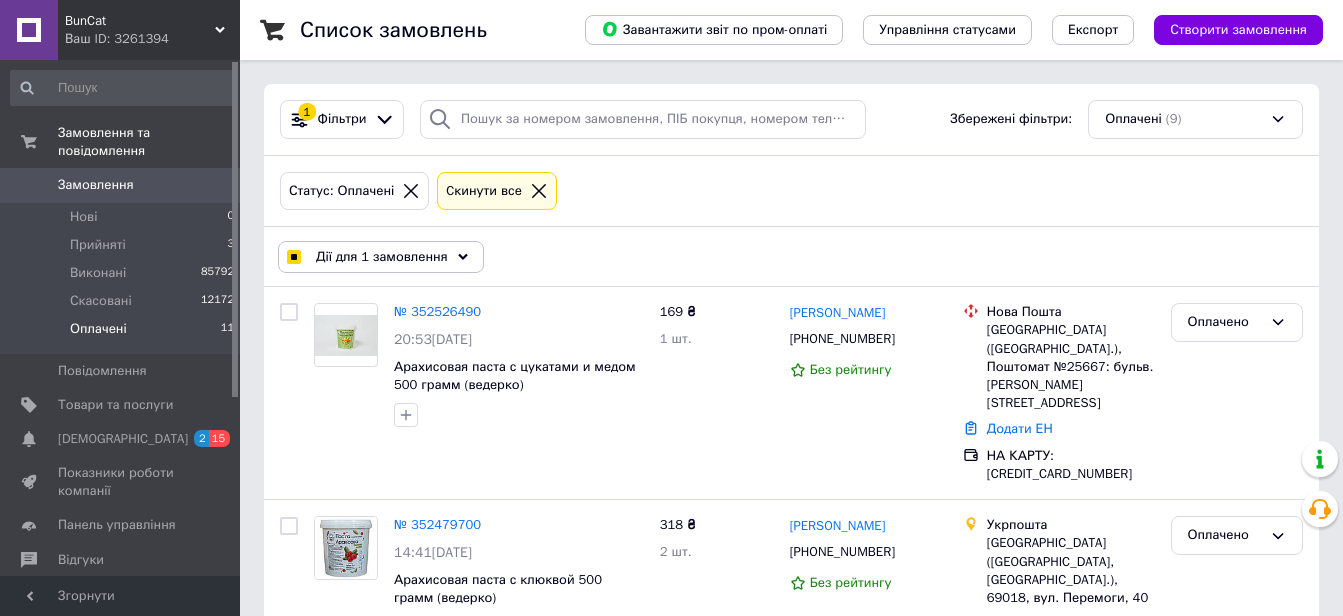 click on "Дії для 1 замовлення" at bounding box center (382, 257) 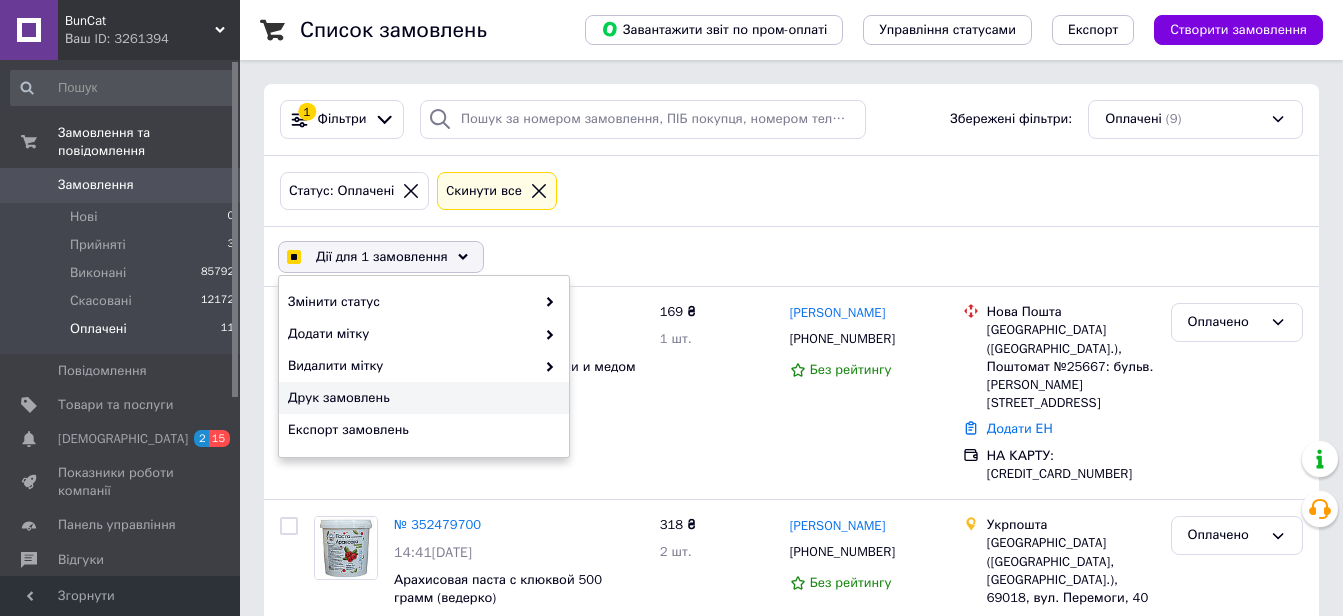 click on "Друк замовлень" at bounding box center (421, 398) 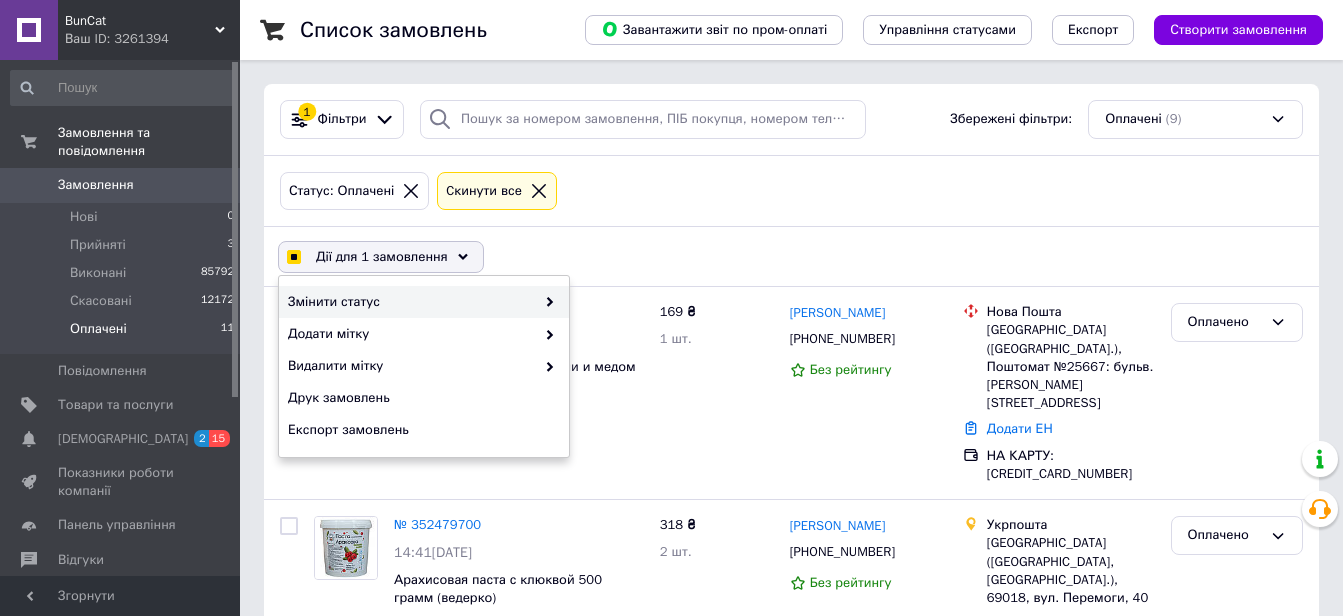 checkbox on "true" 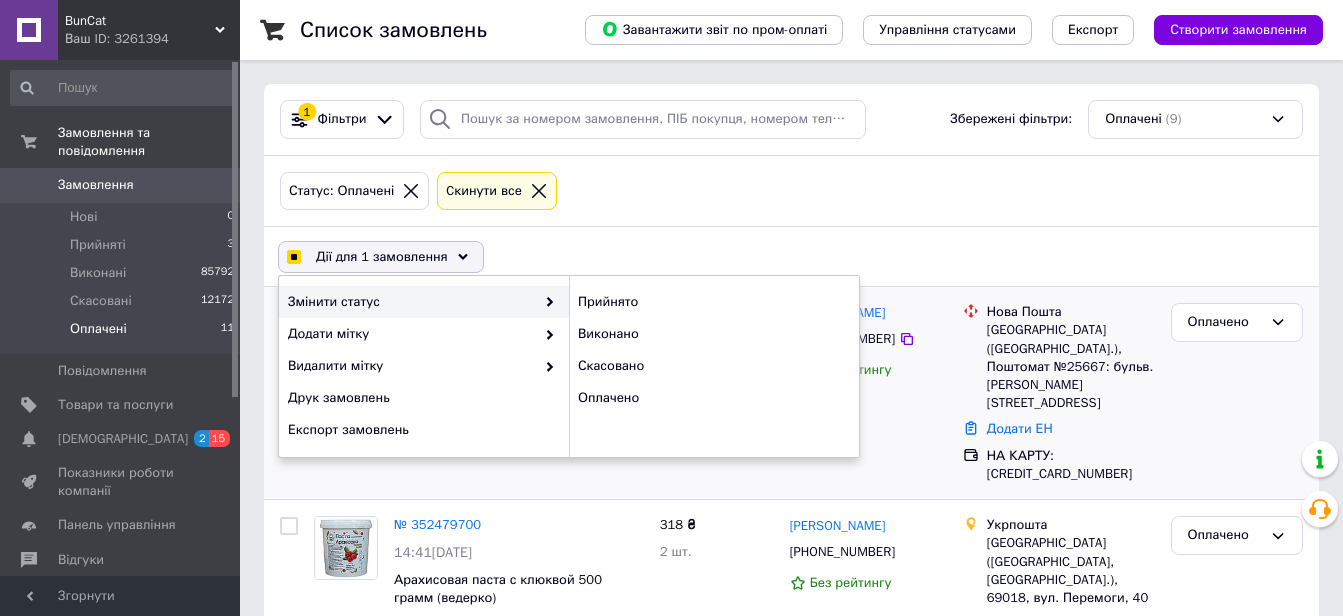 click on "Виконано" at bounding box center [714, 334] 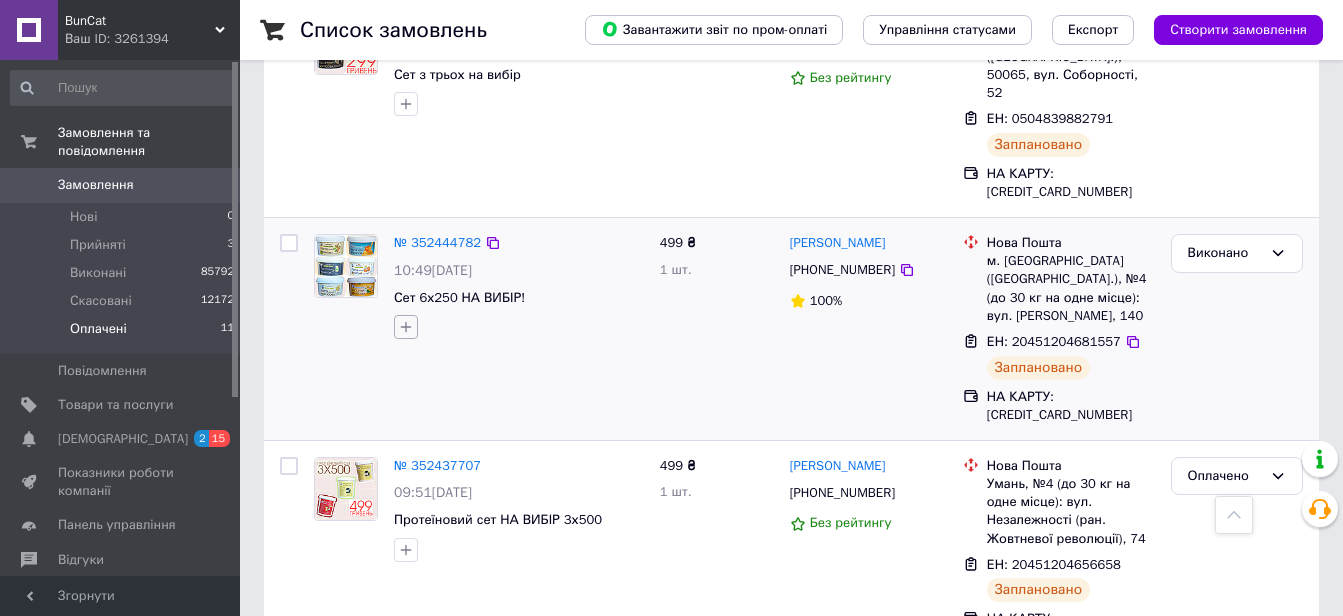 scroll, scrollTop: 800, scrollLeft: 0, axis: vertical 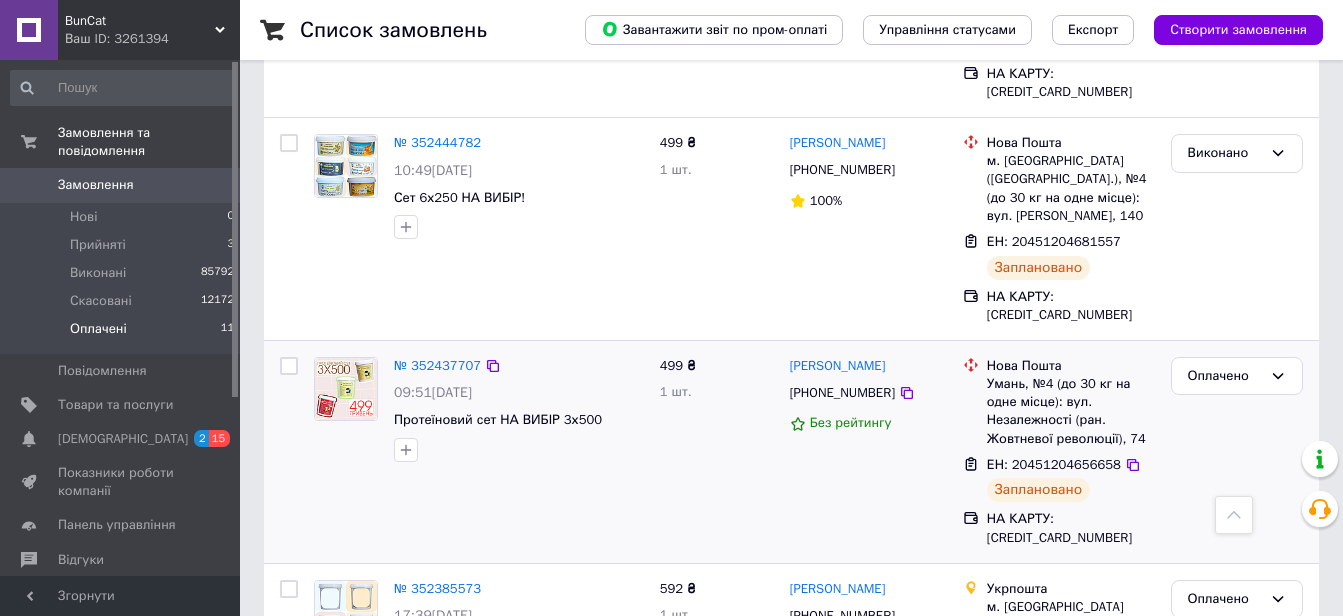 click at bounding box center (289, 366) 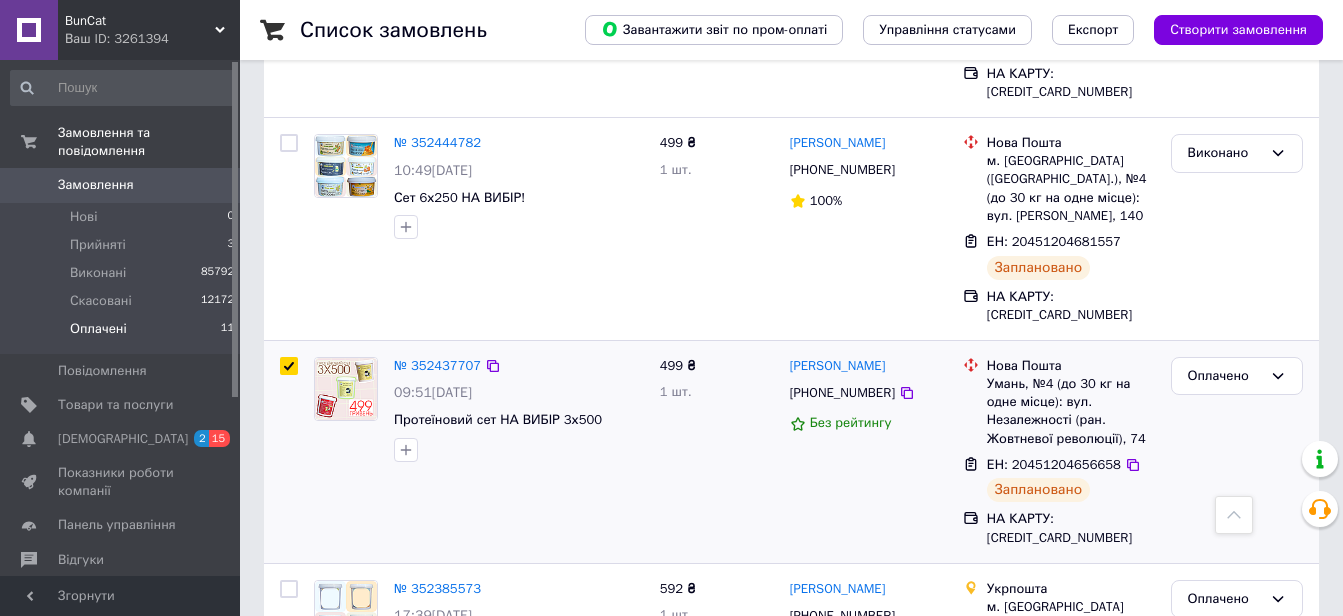 checkbox on "true" 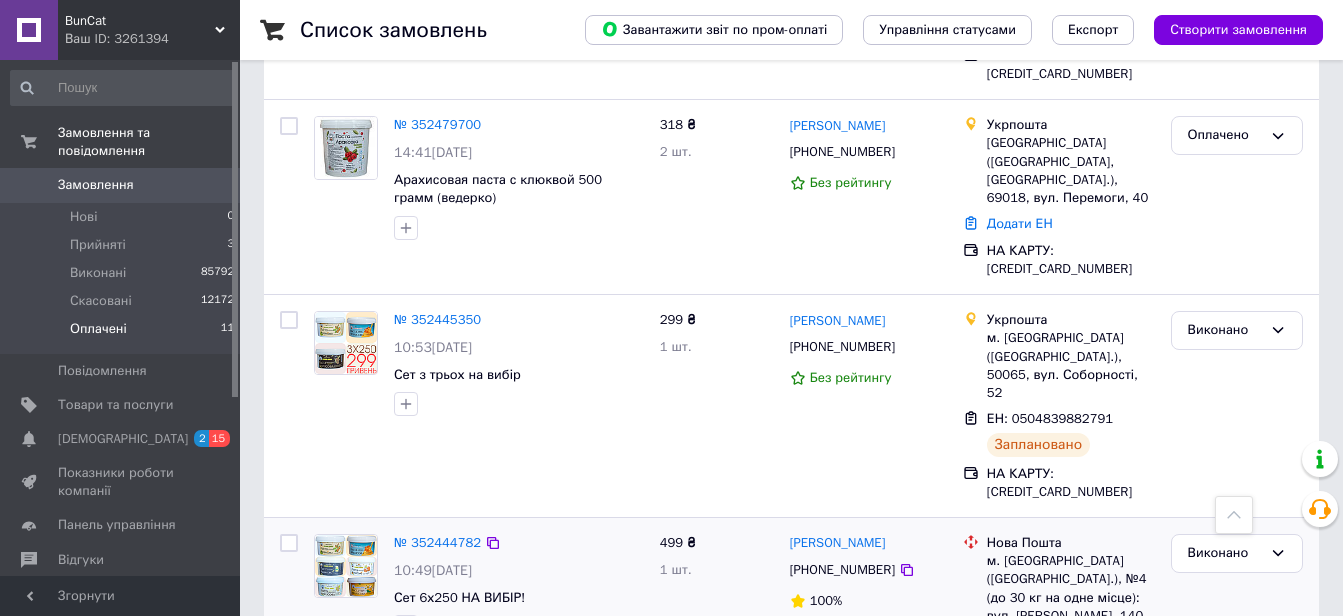 scroll, scrollTop: 0, scrollLeft: 0, axis: both 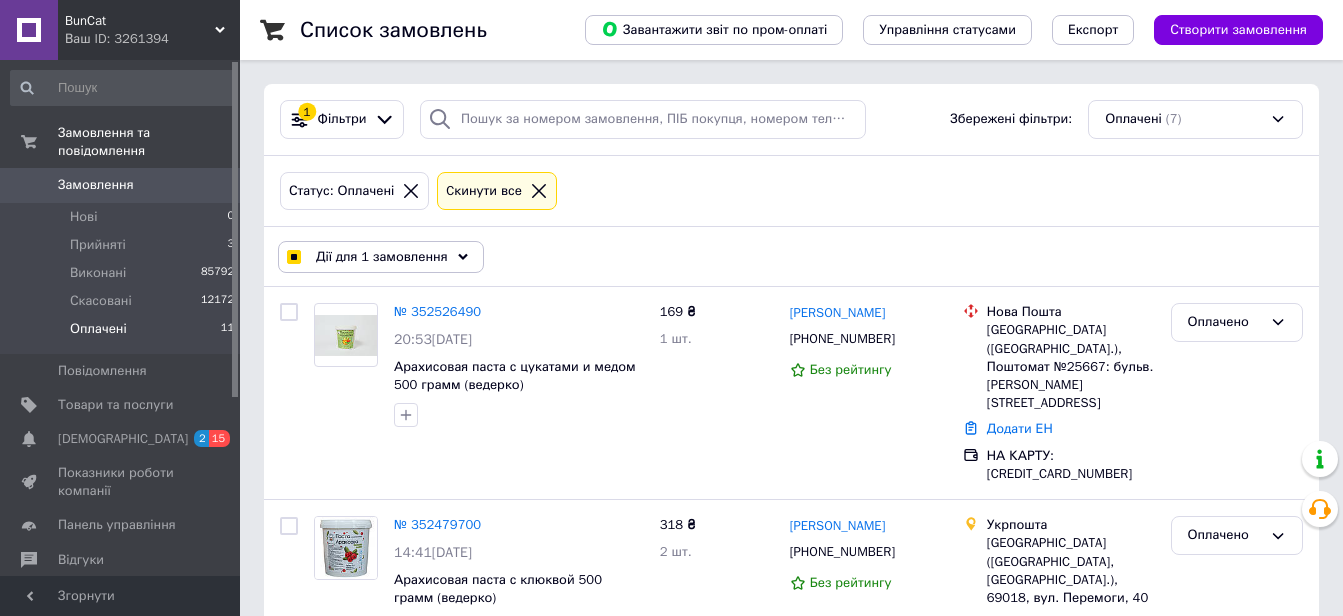 click on "Дії для 1 замовлення" at bounding box center [381, 257] 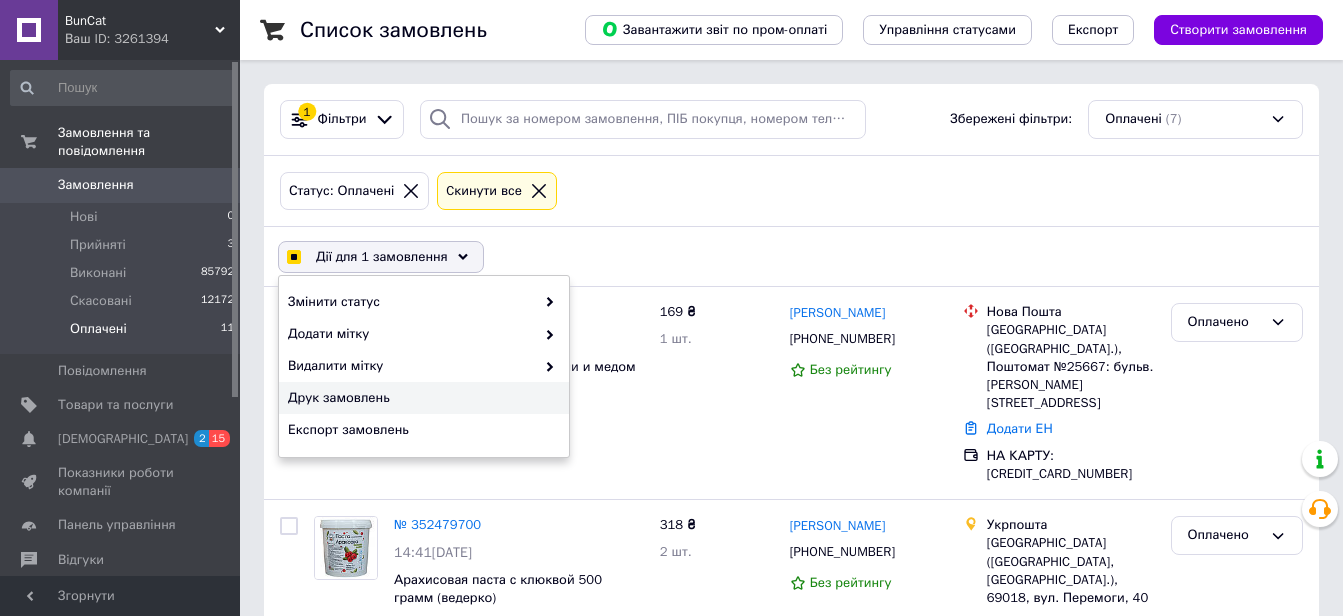 click on "Друк замовлень" at bounding box center [421, 398] 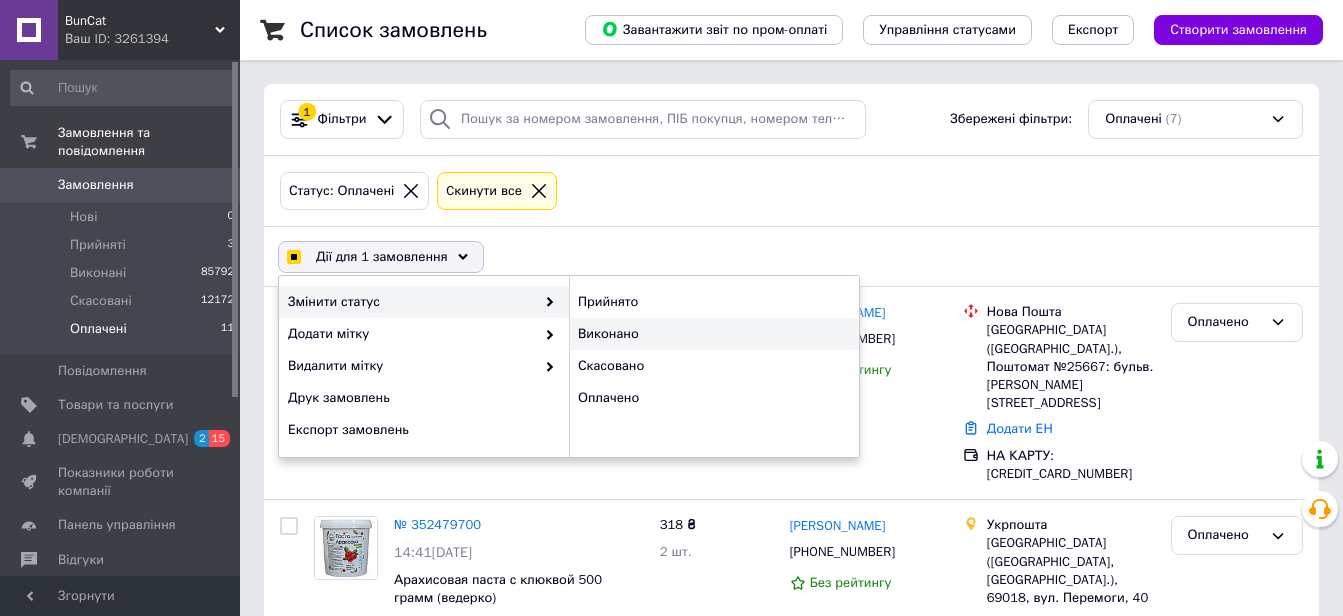 checkbox on "true" 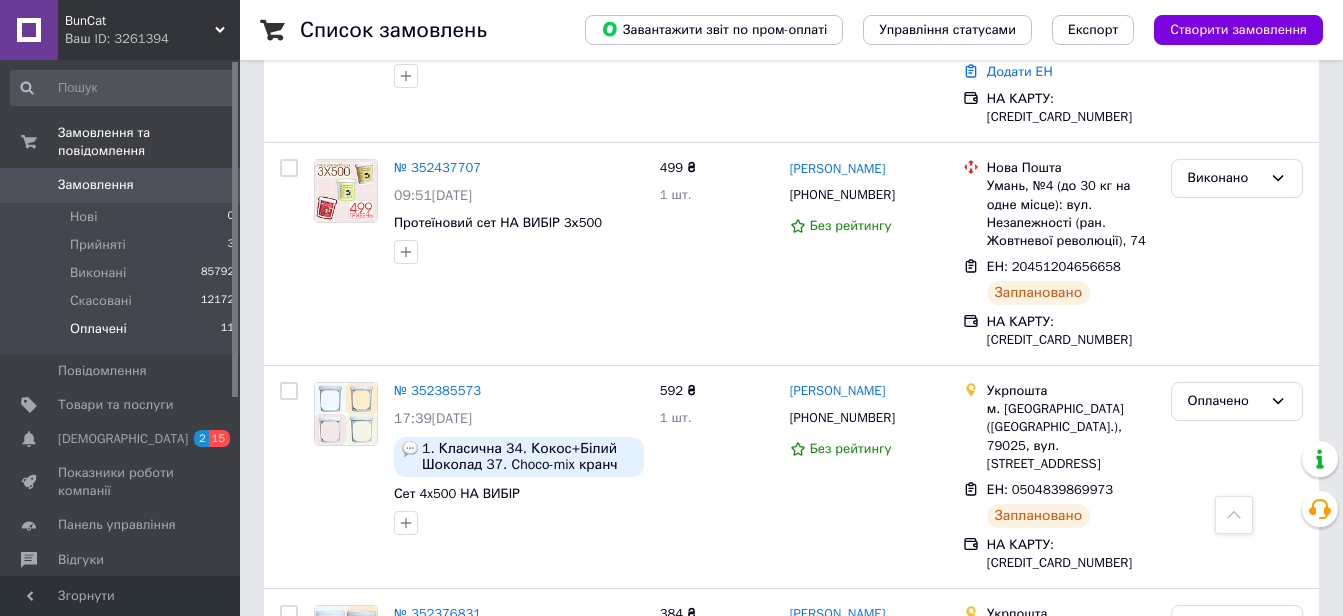 scroll, scrollTop: 600, scrollLeft: 0, axis: vertical 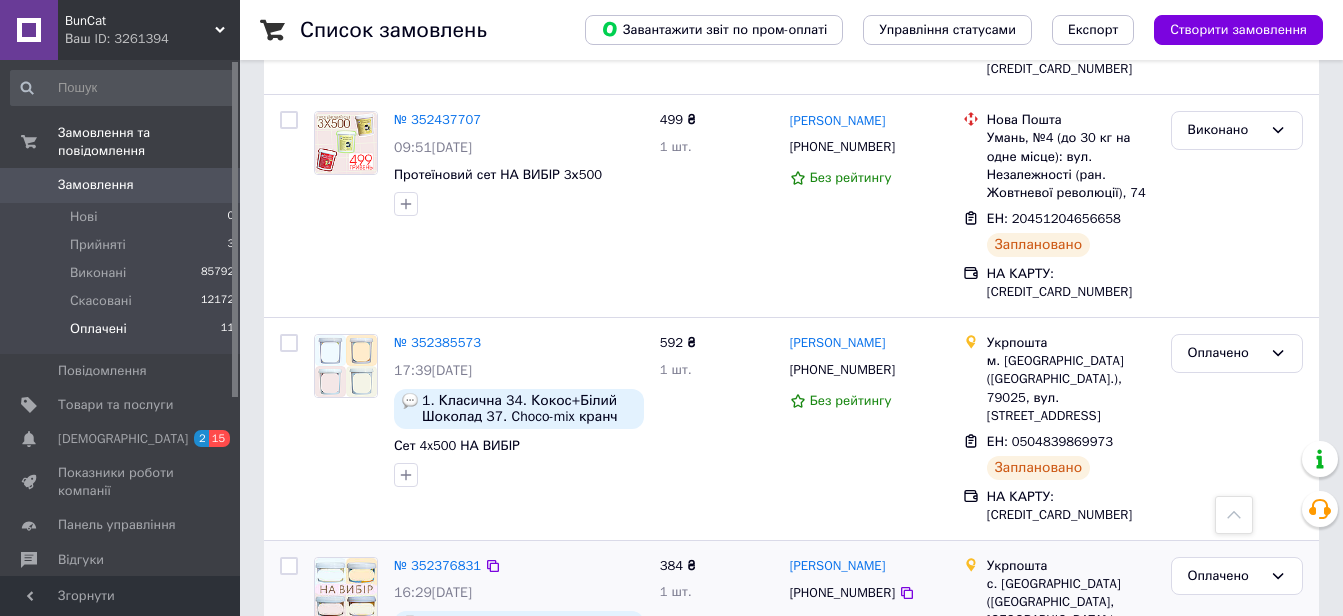 click at bounding box center (289, 566) 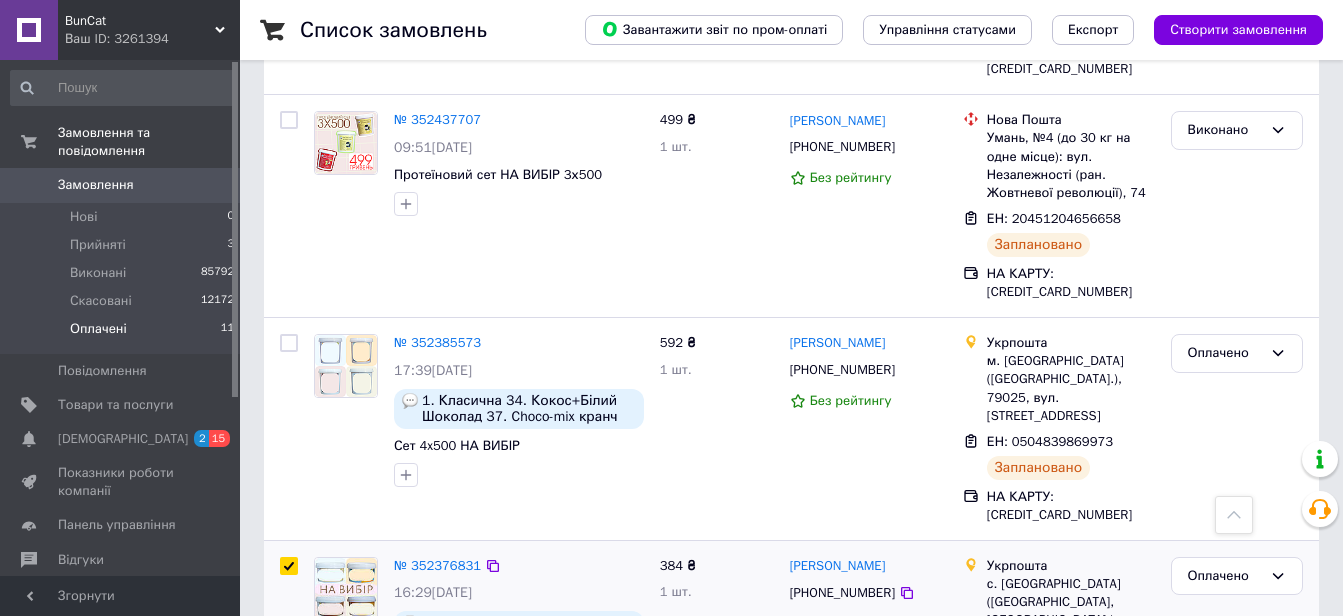 checkbox on "true" 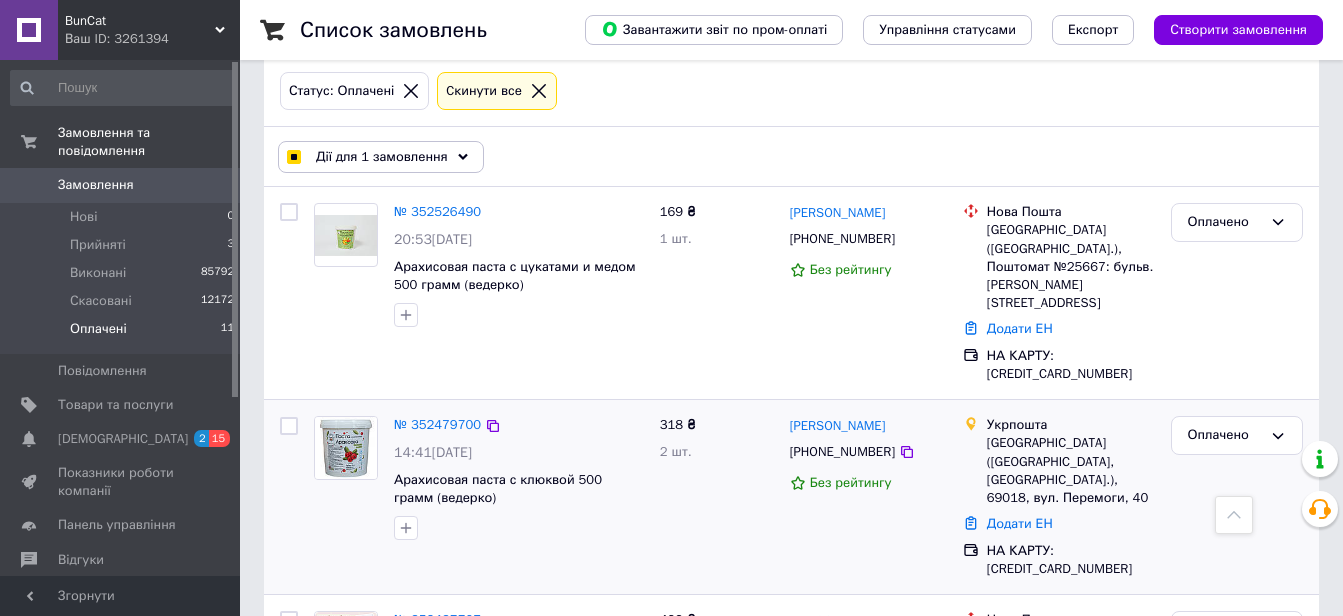 scroll, scrollTop: 0, scrollLeft: 0, axis: both 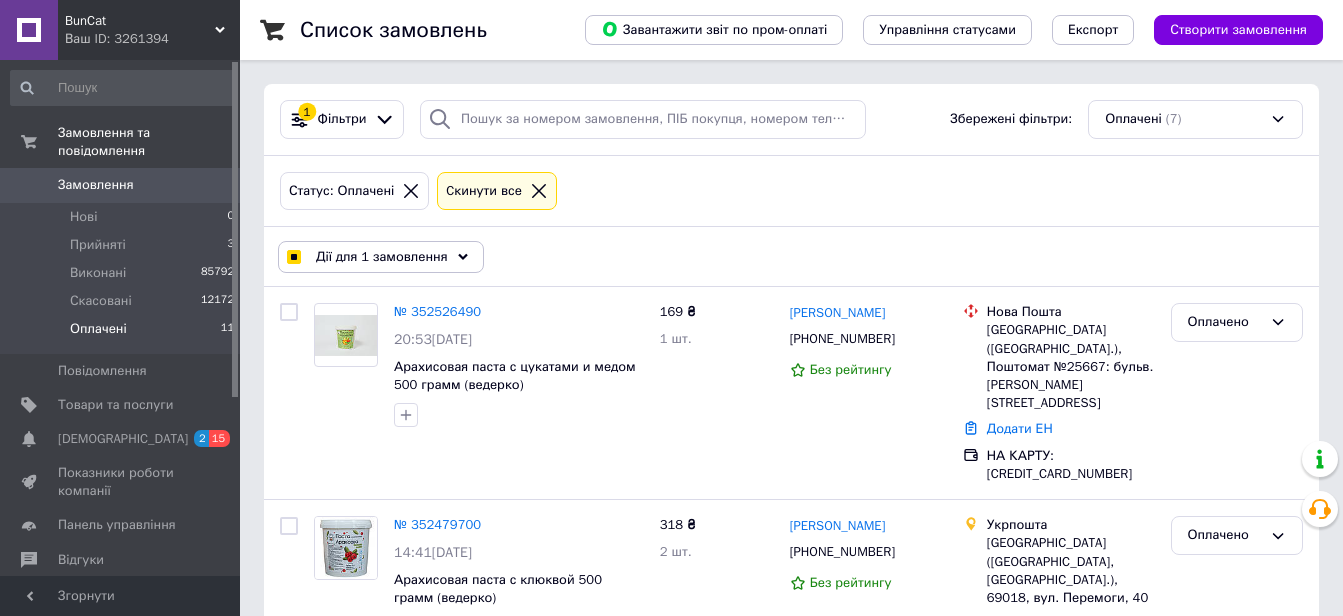 click on "Дії для 1 замовлення" at bounding box center (382, 257) 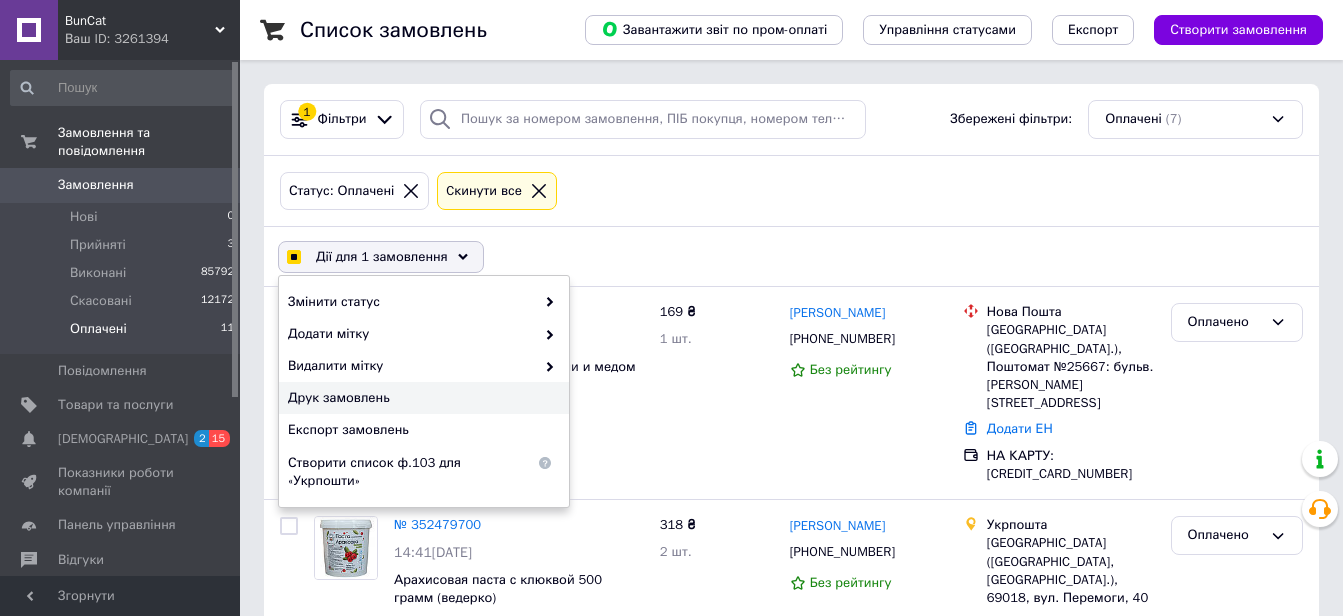 click on "Друк замовлень" at bounding box center (421, 398) 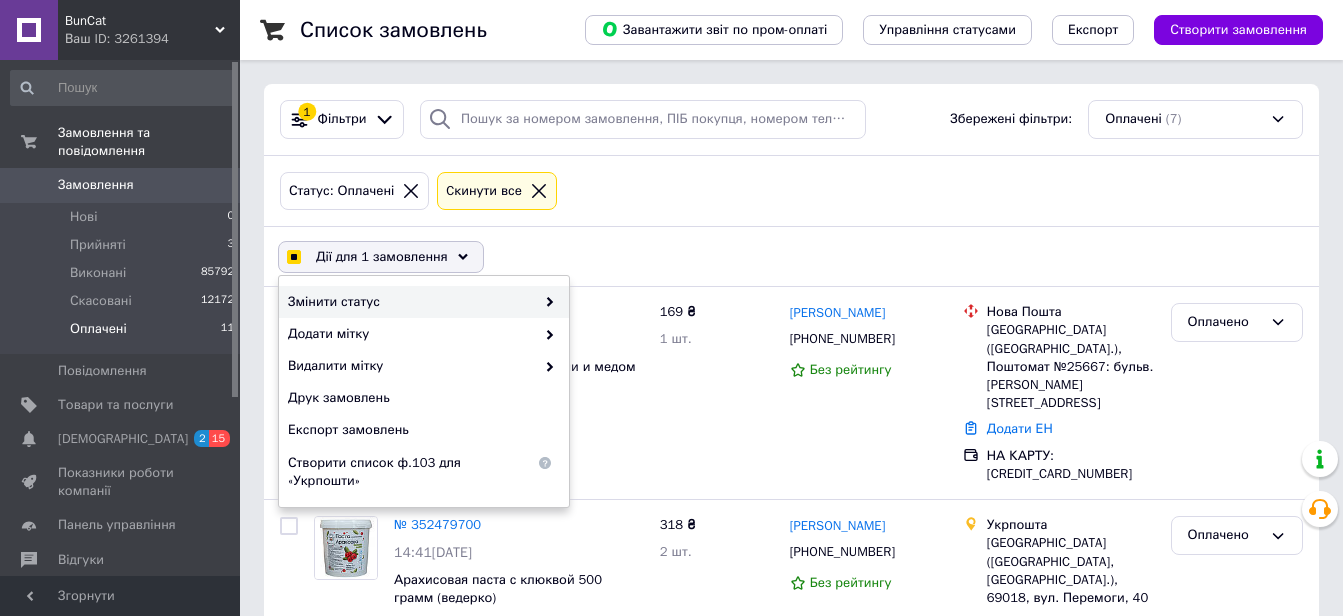 checkbox on "true" 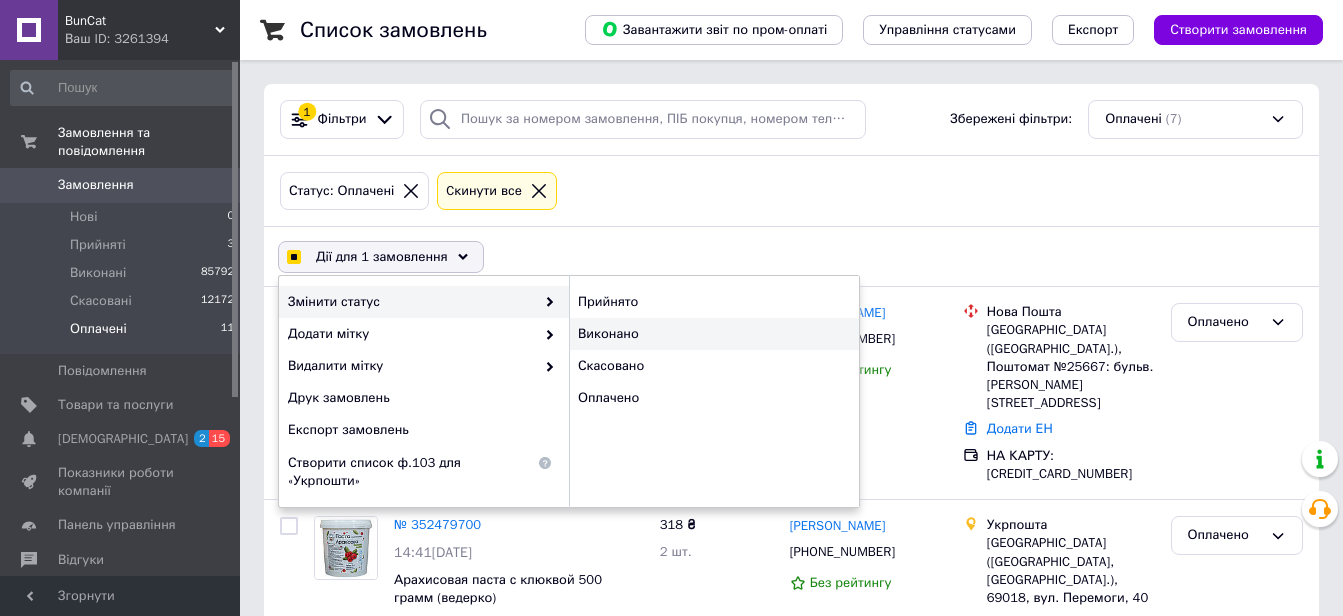 click on "Виконано" at bounding box center (714, 334) 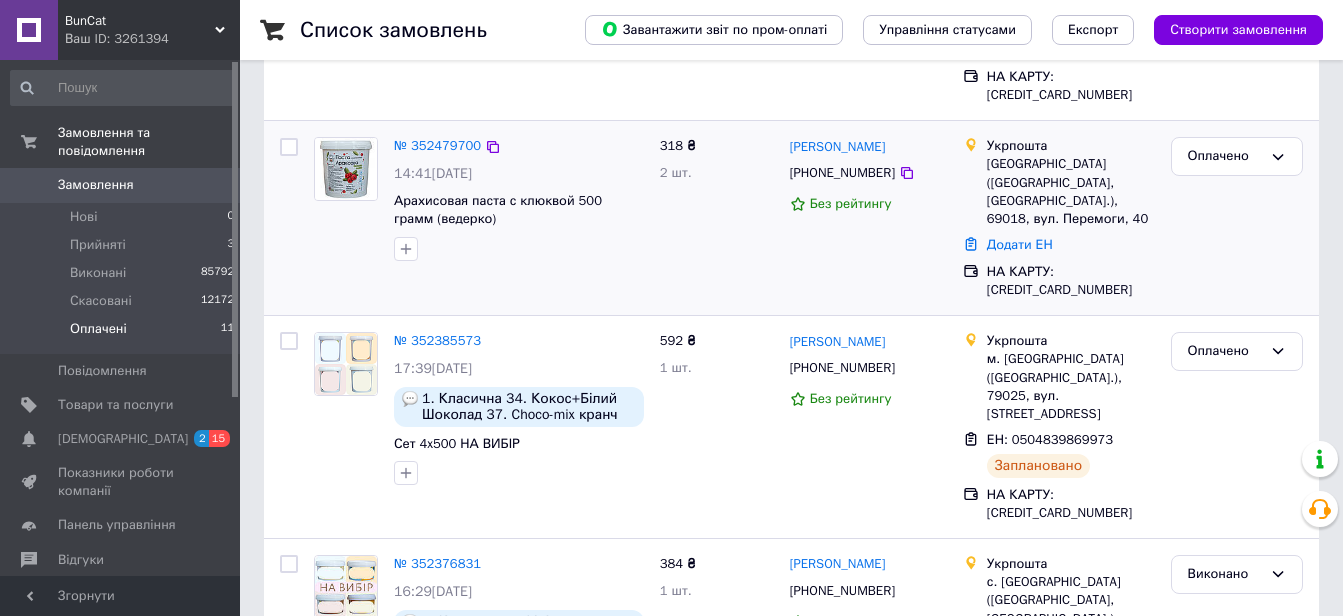 scroll, scrollTop: 400, scrollLeft: 0, axis: vertical 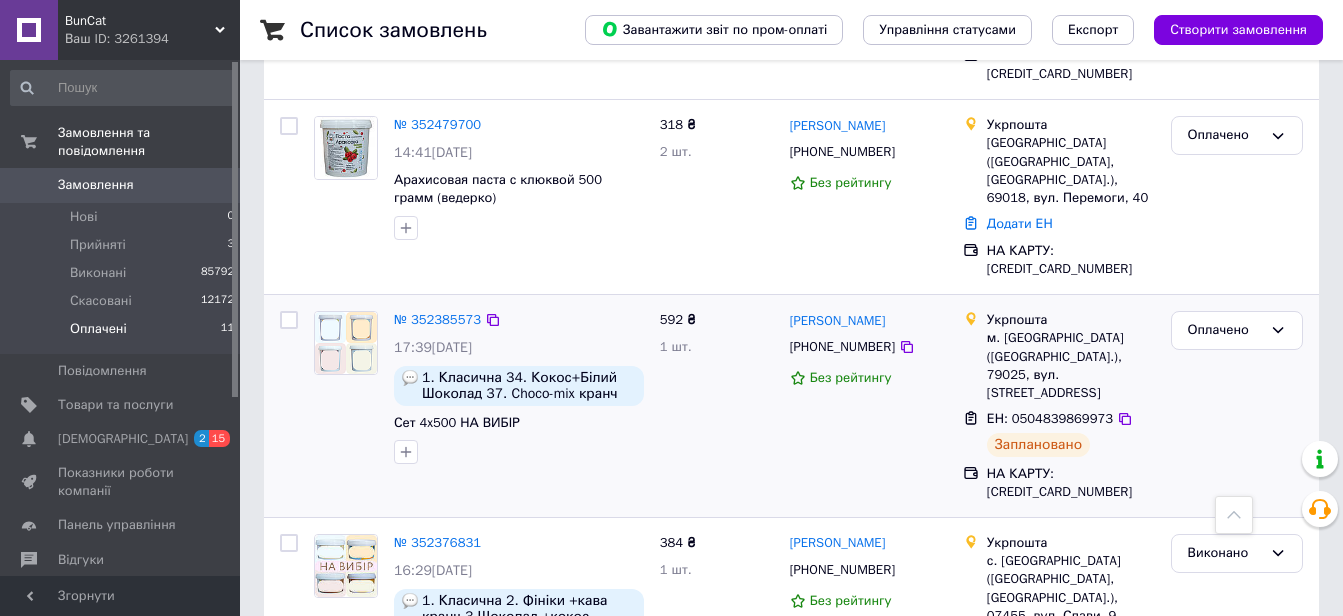 drag, startPoint x: 291, startPoint y: 286, endPoint x: 316, endPoint y: 286, distance: 25 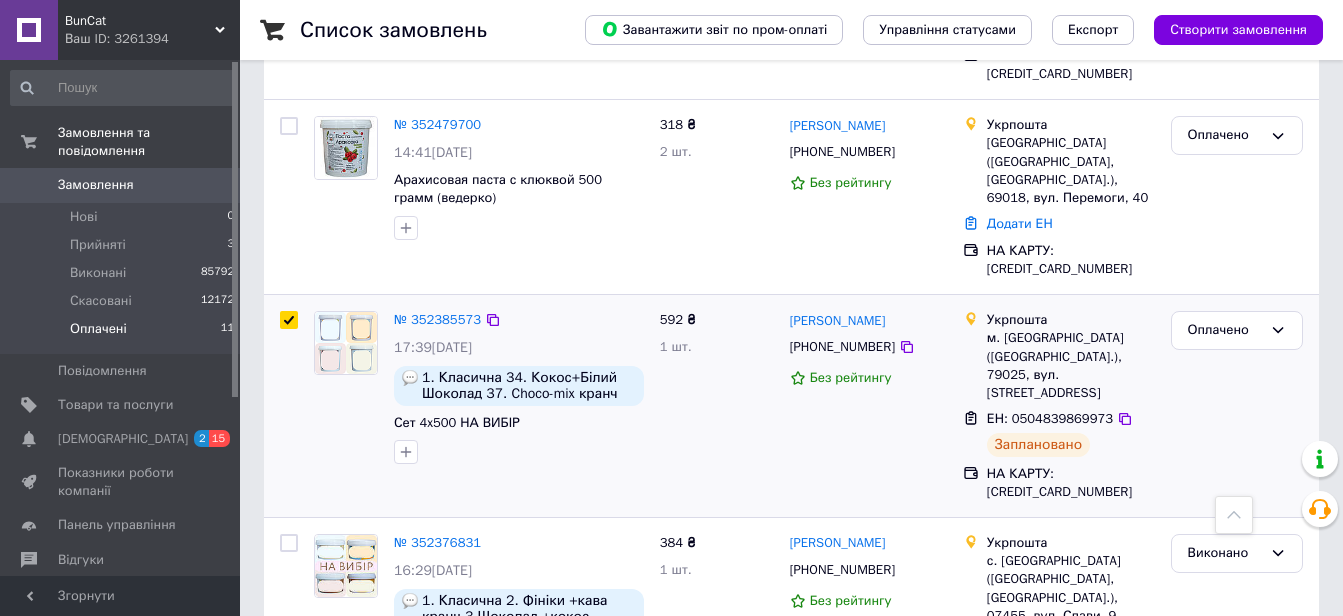 checkbox on "true" 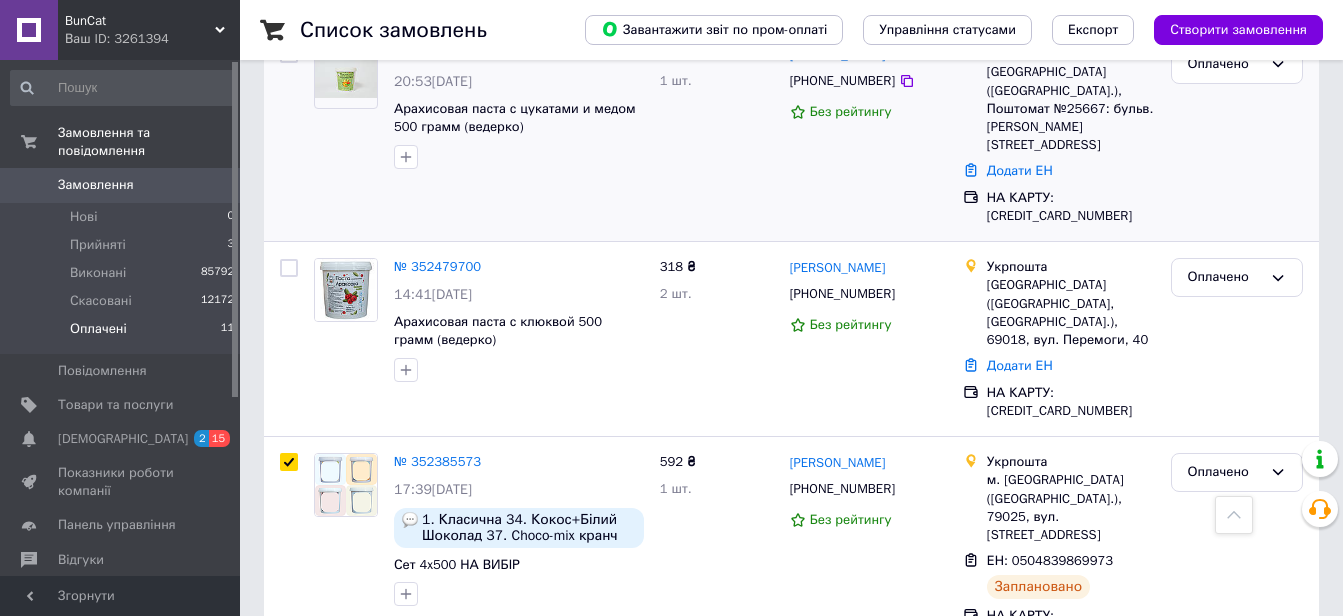 scroll, scrollTop: 0, scrollLeft: 0, axis: both 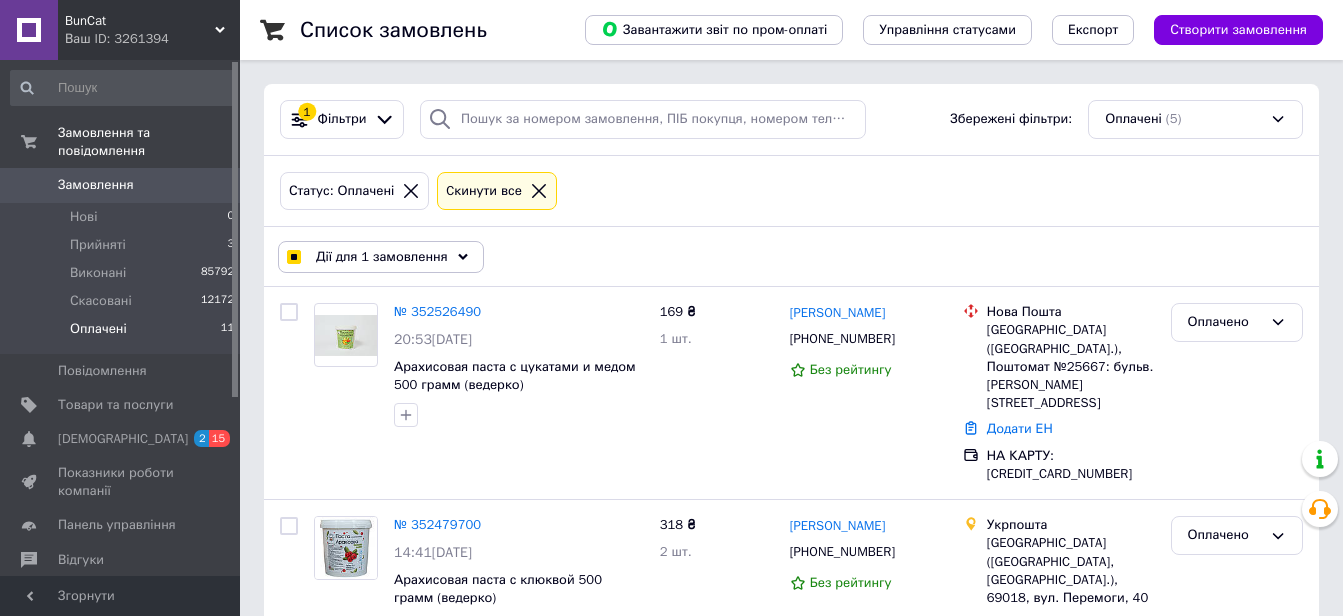 drag, startPoint x: 443, startPoint y: 252, endPoint x: 459, endPoint y: 265, distance: 20.615528 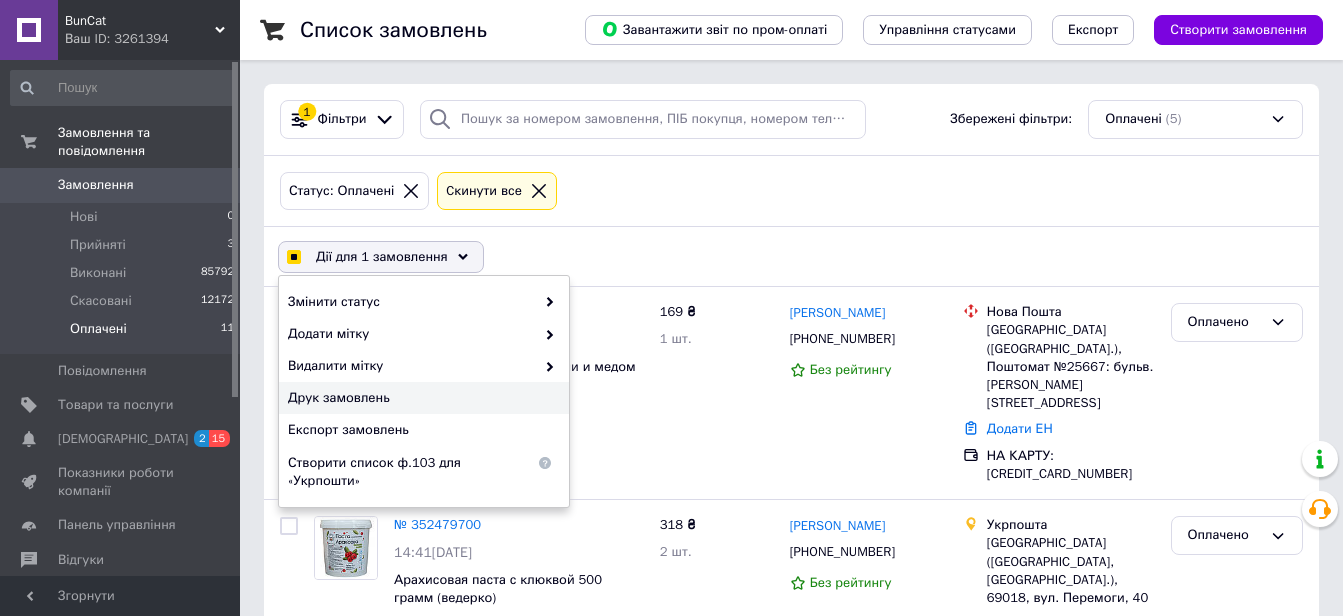 click on "Друк замовлень" at bounding box center [421, 398] 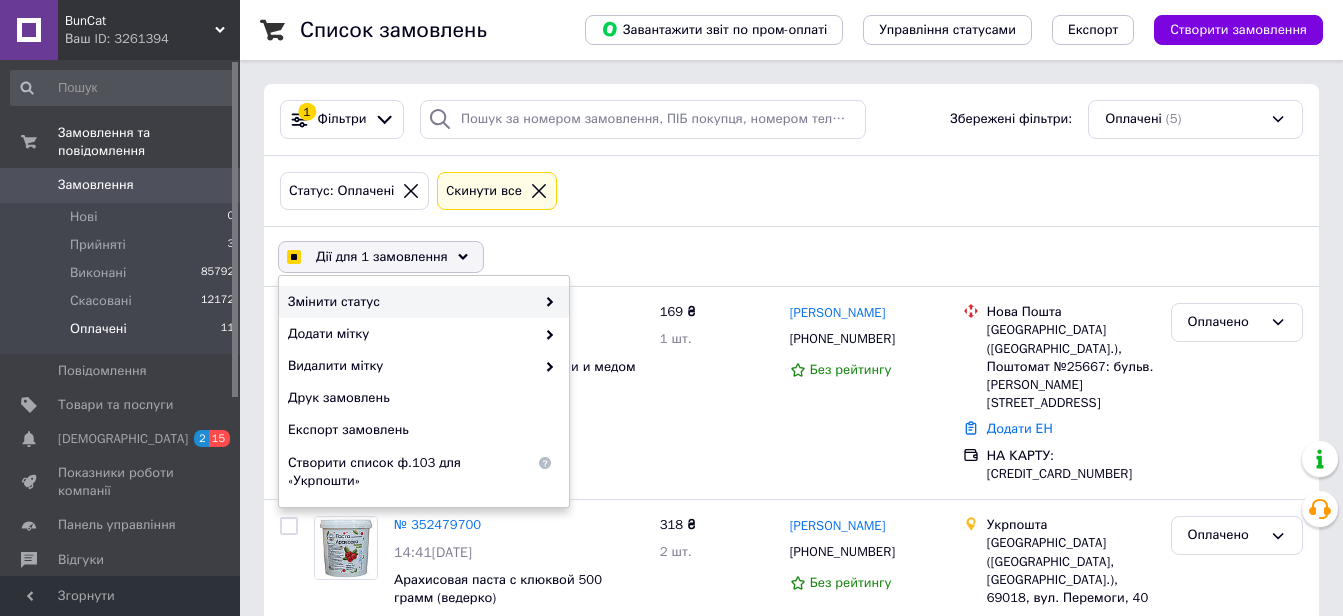 checkbox on "true" 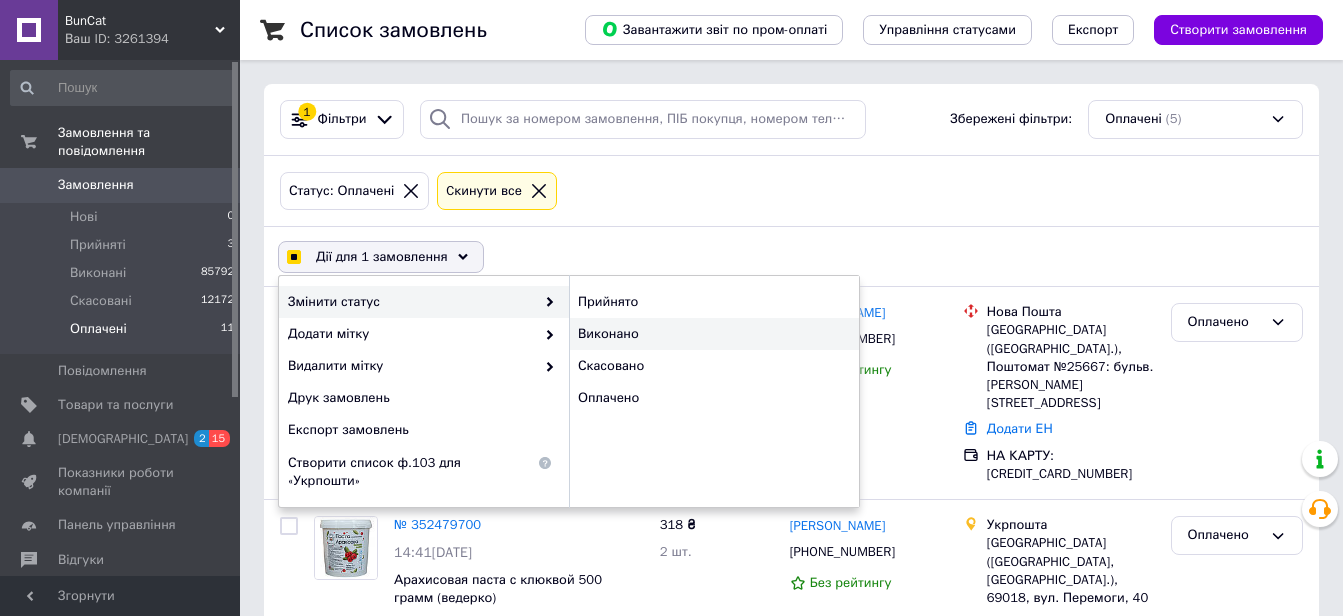 click on "Виконано" at bounding box center [714, 334] 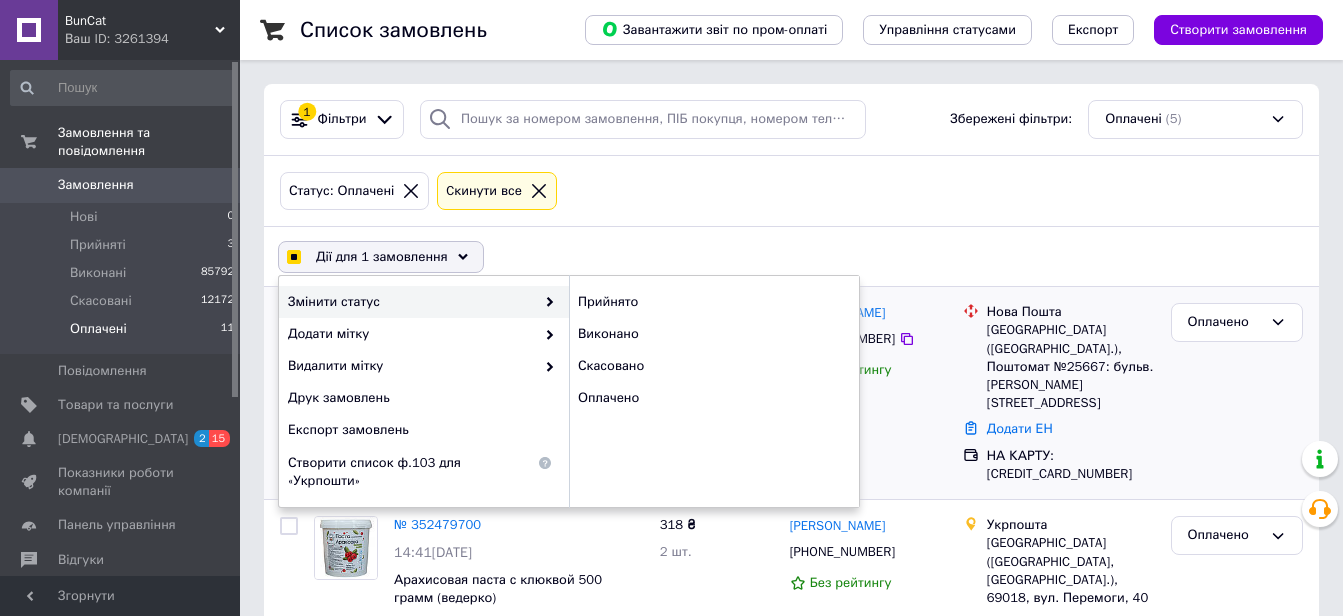 checkbox on "false" 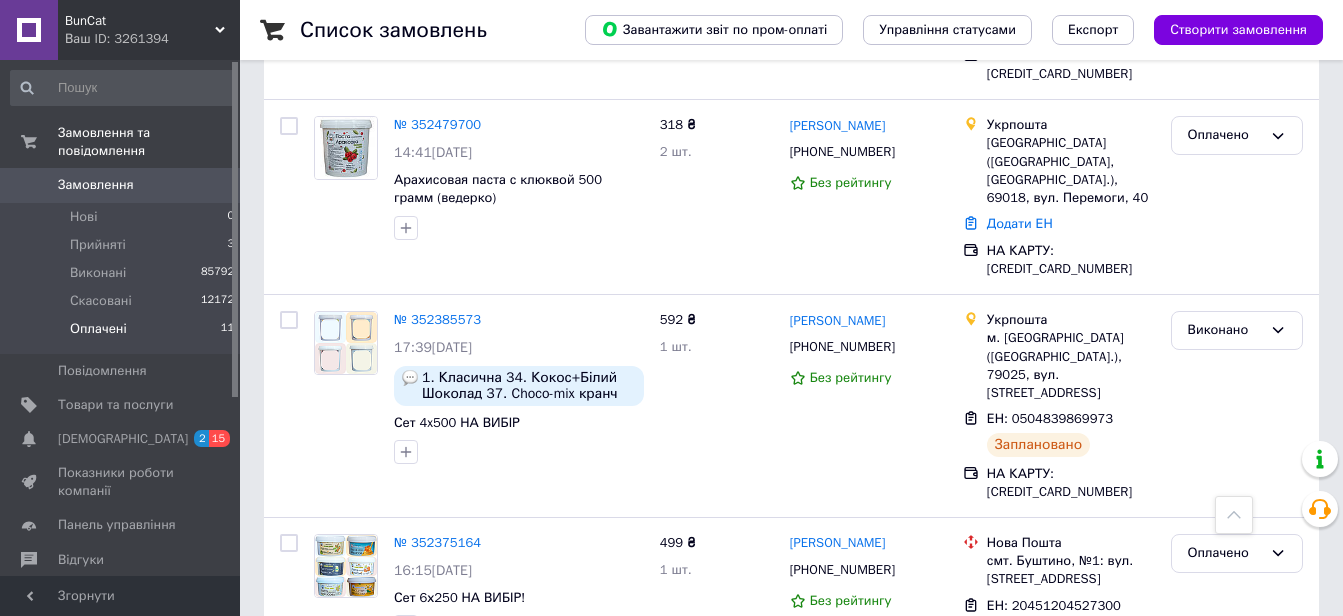scroll, scrollTop: 439, scrollLeft: 0, axis: vertical 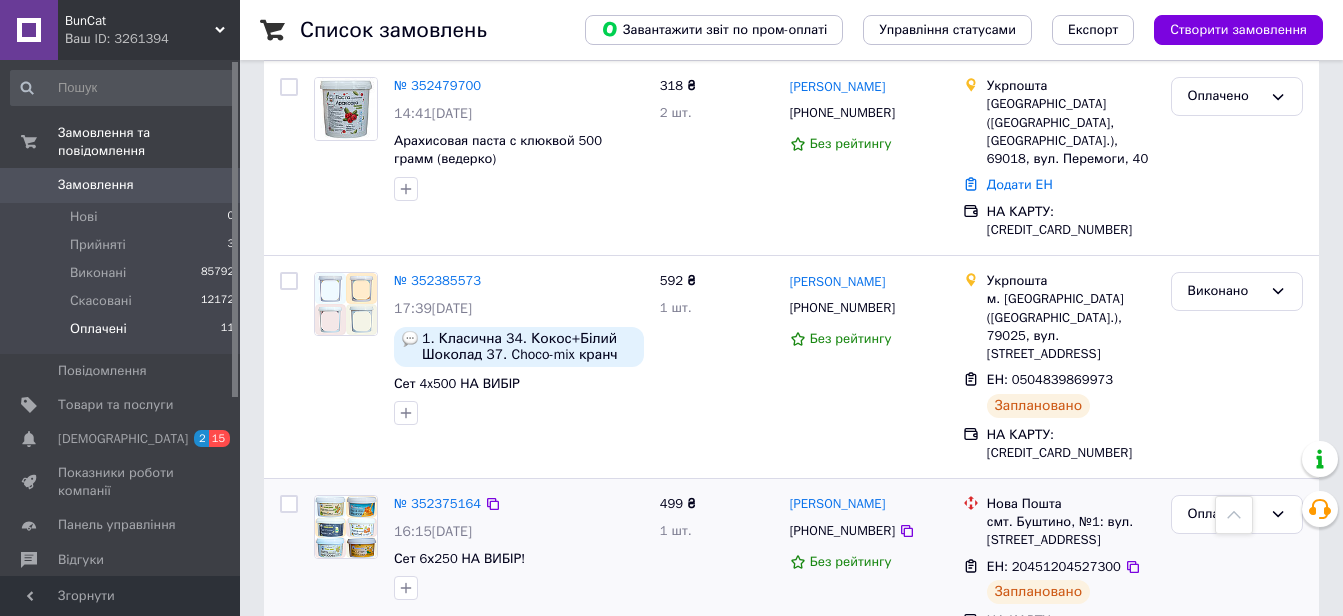 click at bounding box center [289, 504] 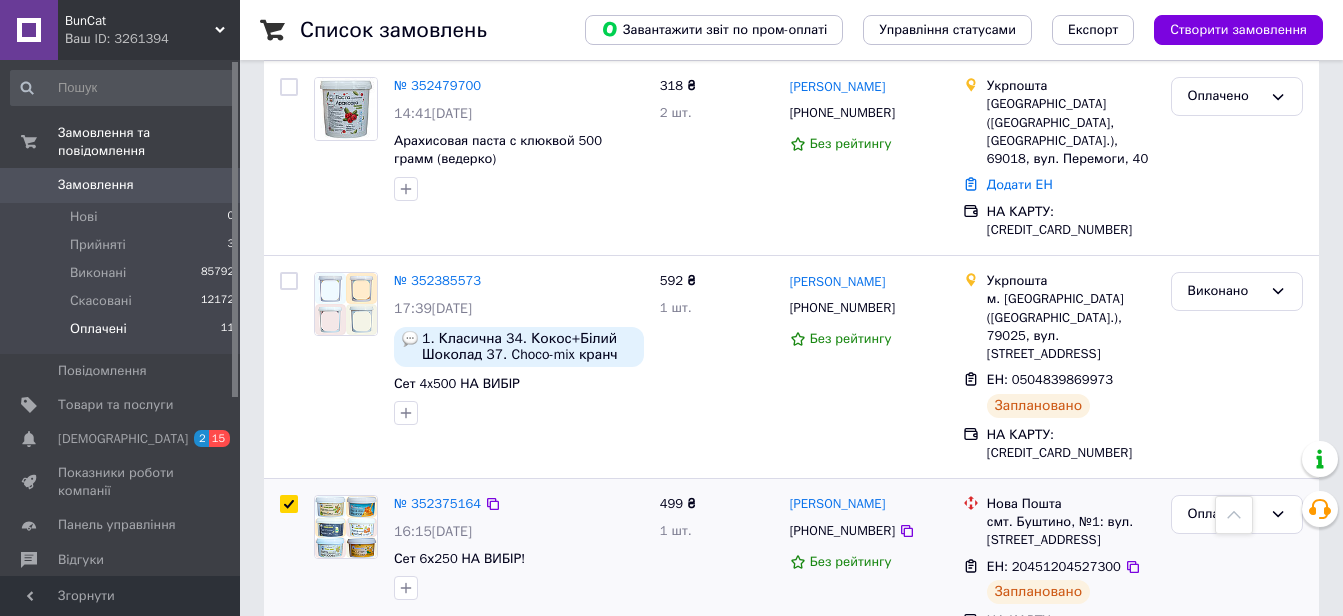 checkbox on "true" 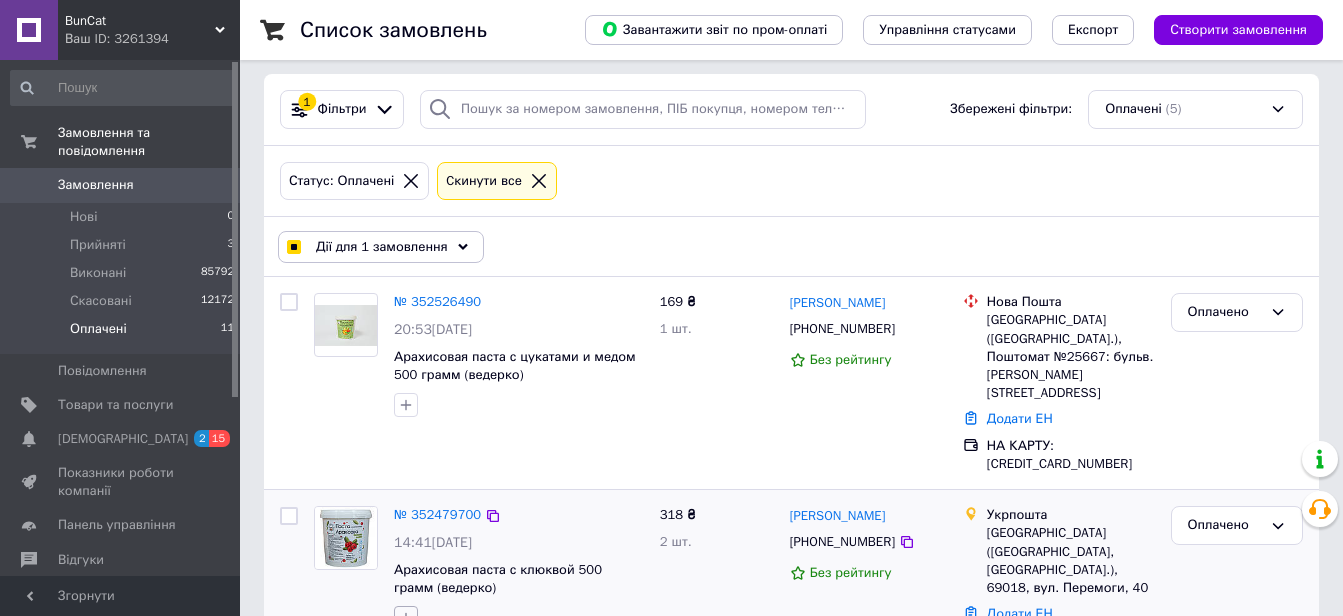 scroll, scrollTop: 0, scrollLeft: 0, axis: both 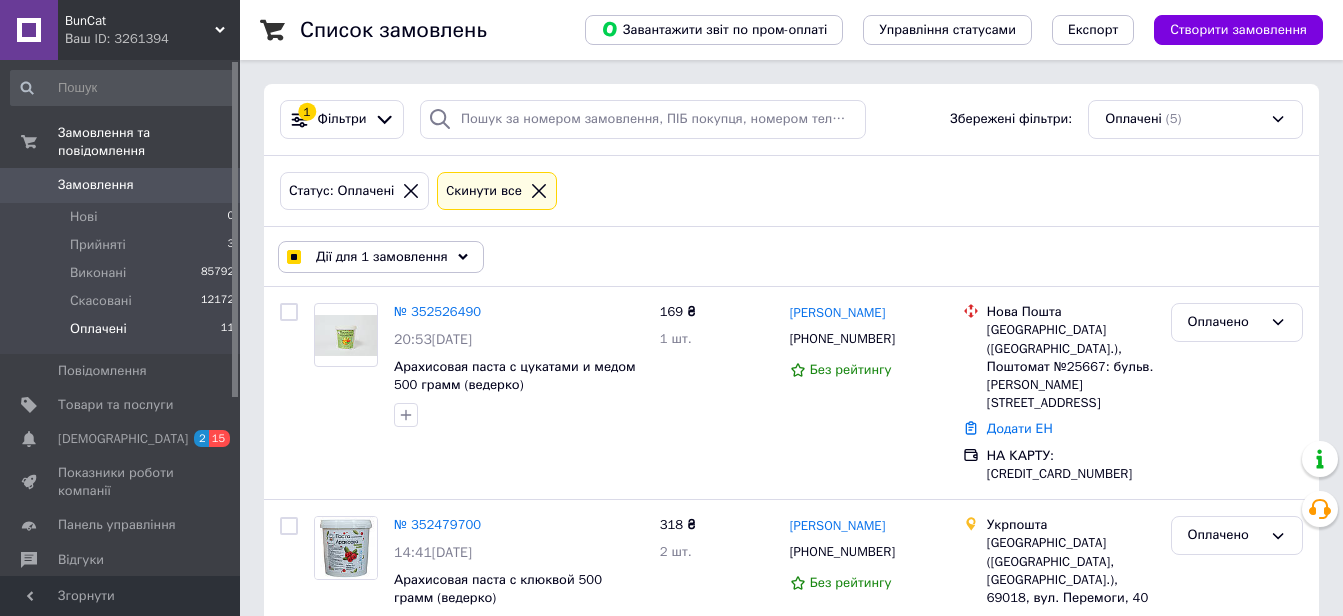 click on "Дії для 1 замовлення" at bounding box center [382, 257] 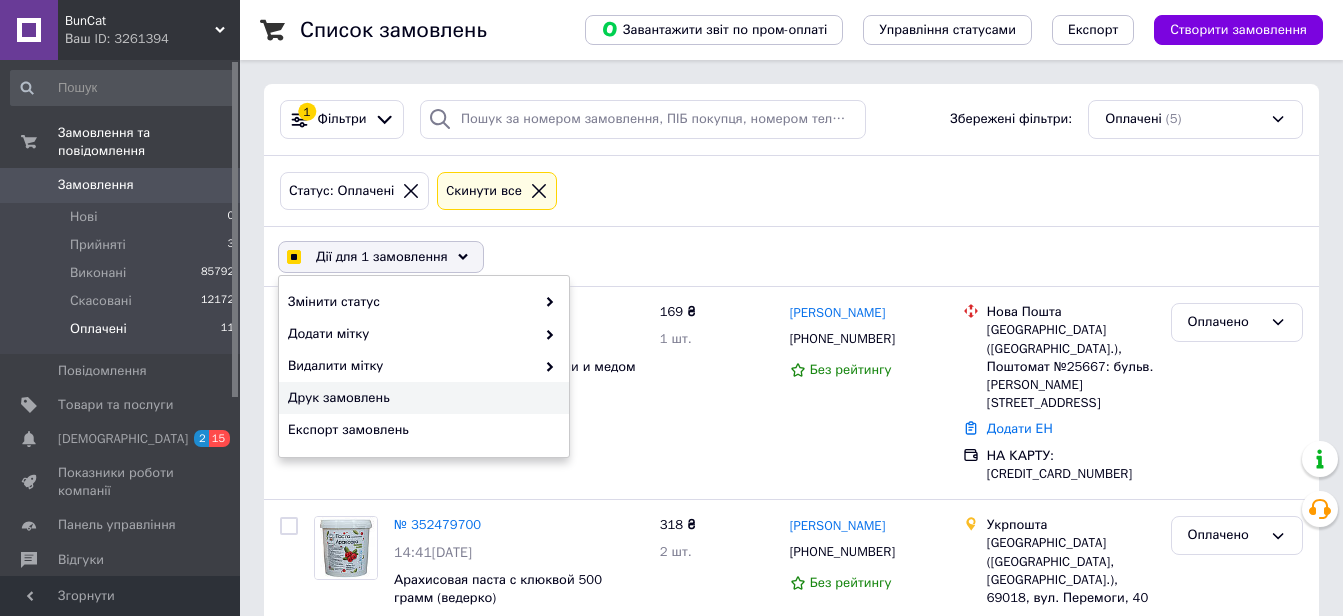 click on "Друк замовлень" at bounding box center [421, 398] 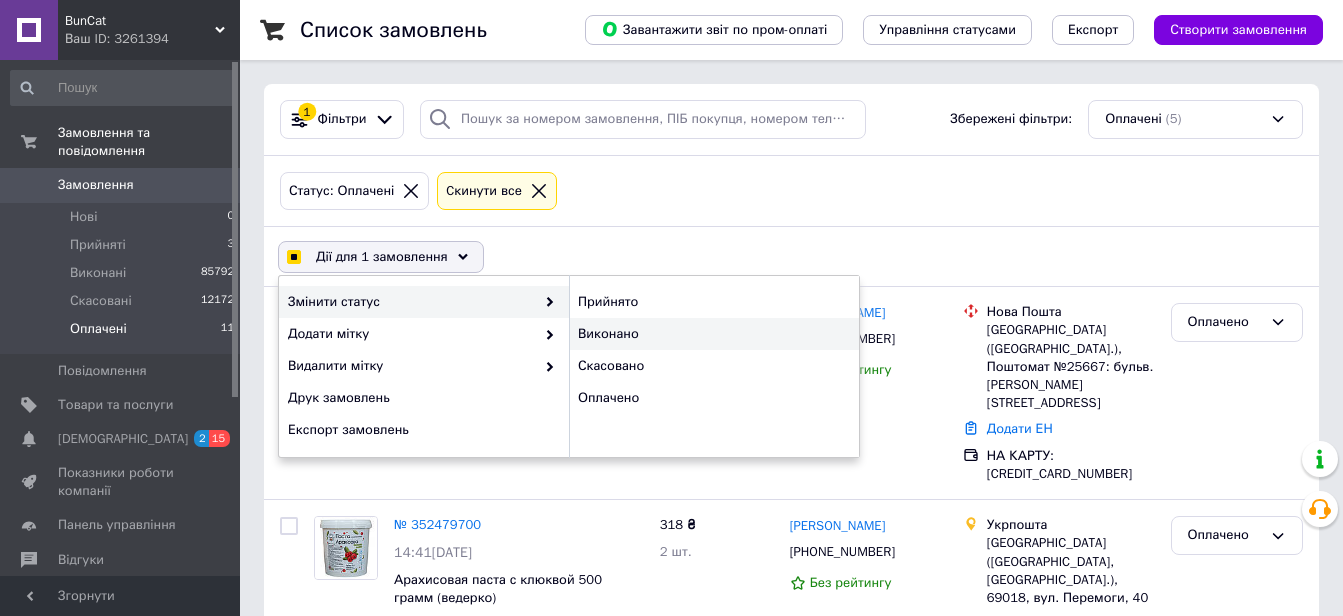 checkbox on "true" 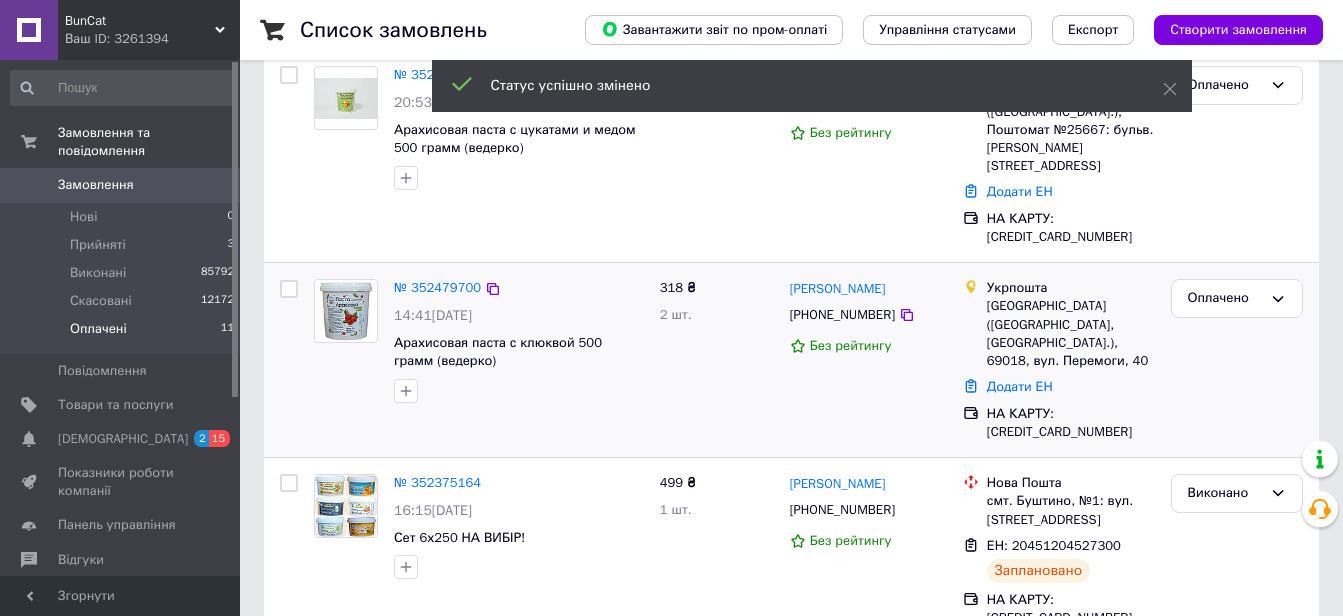 scroll, scrollTop: 252, scrollLeft: 0, axis: vertical 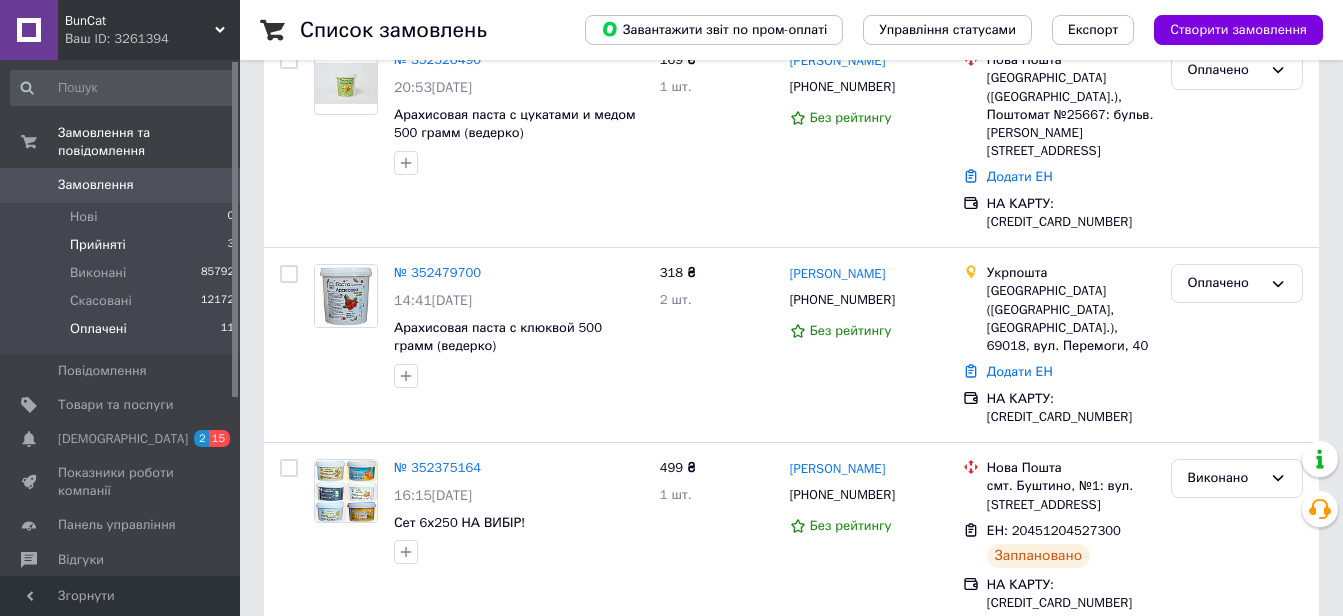 click on "Прийняті 3" at bounding box center (123, 245) 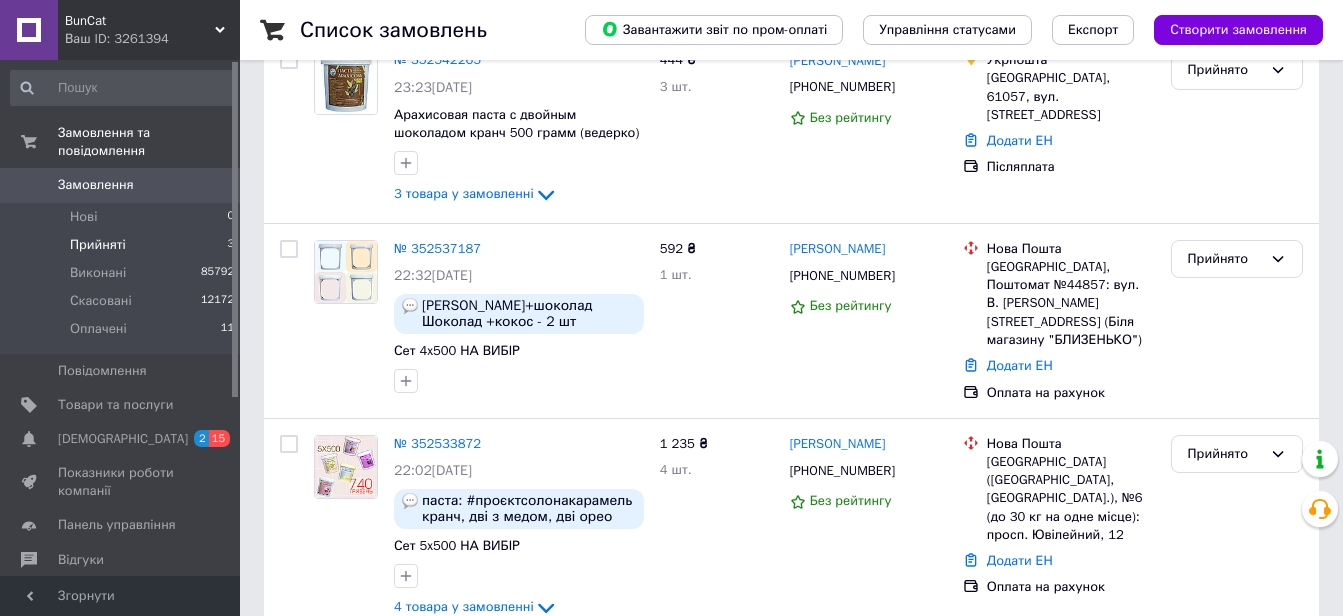 scroll, scrollTop: 0, scrollLeft: 0, axis: both 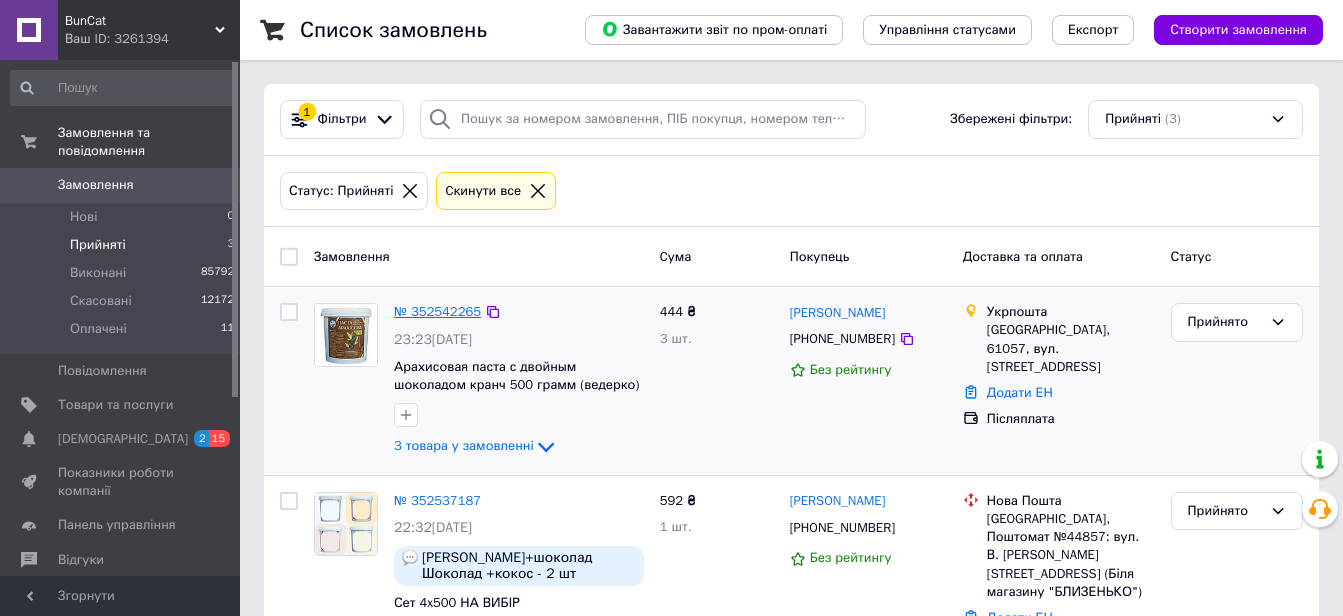 click on "№ 352542265" at bounding box center [437, 311] 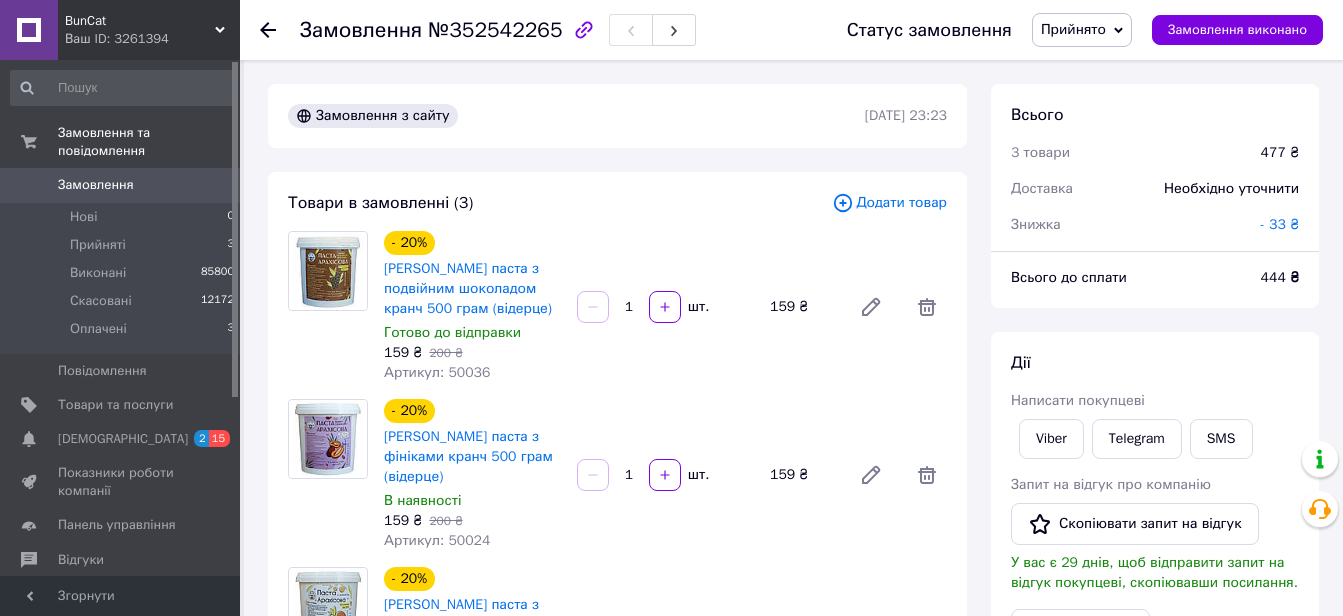 click at bounding box center [268, 30] 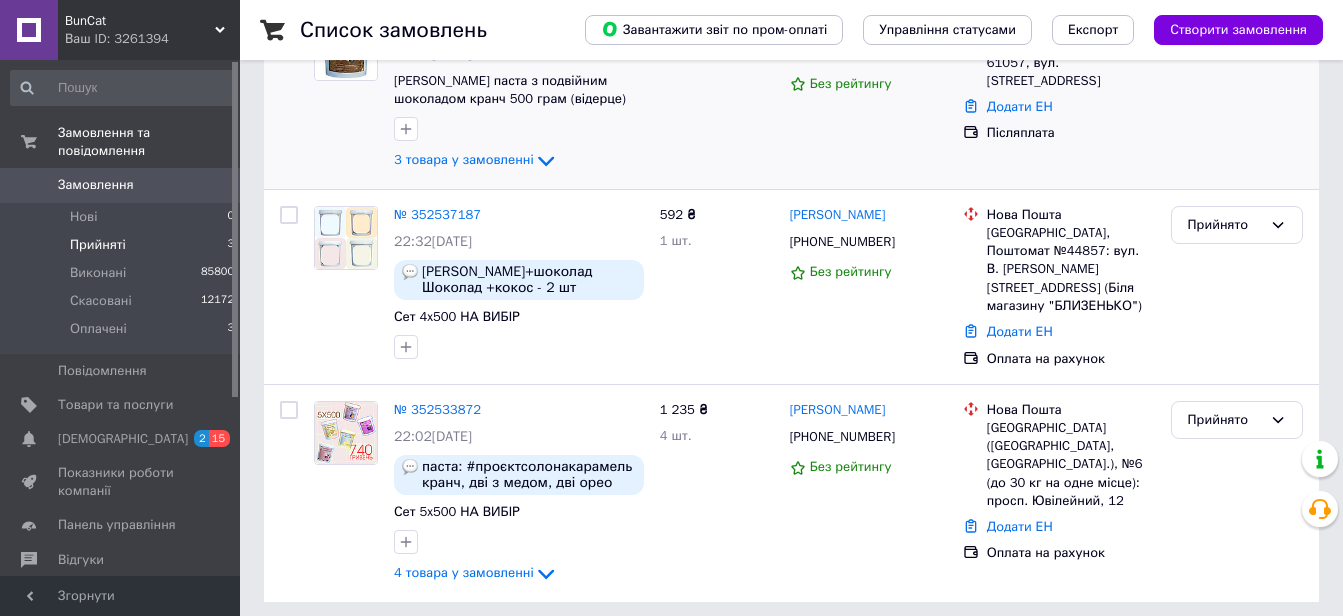 scroll, scrollTop: 287, scrollLeft: 0, axis: vertical 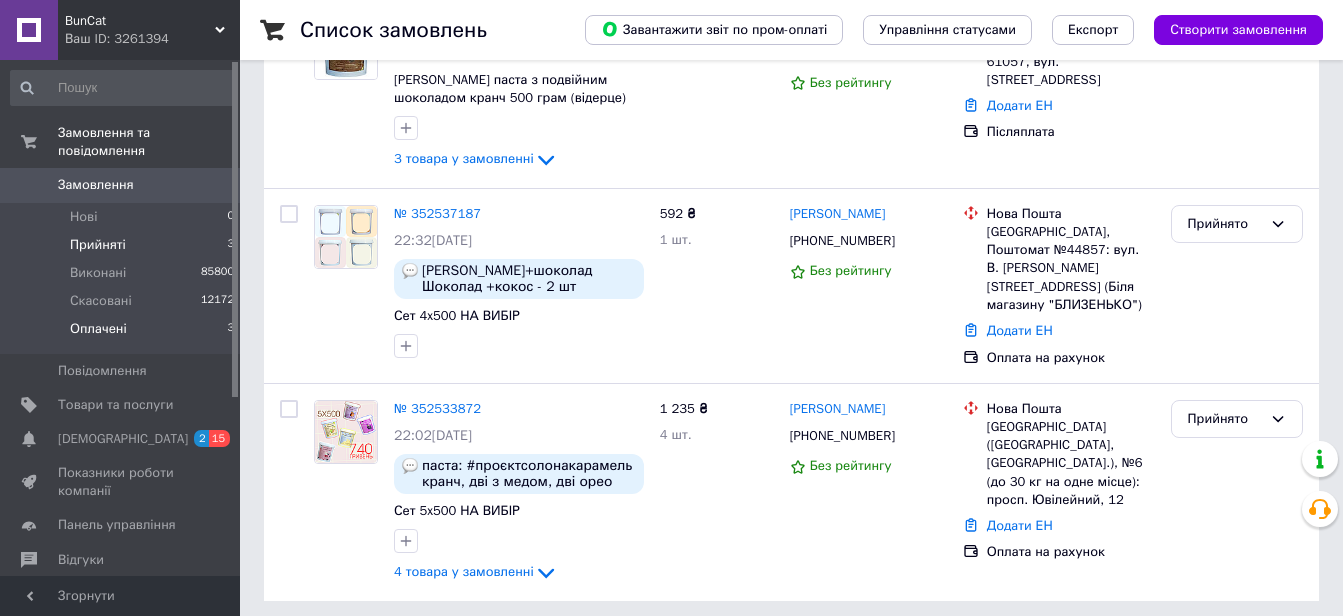 click on "Оплачені" at bounding box center [98, 329] 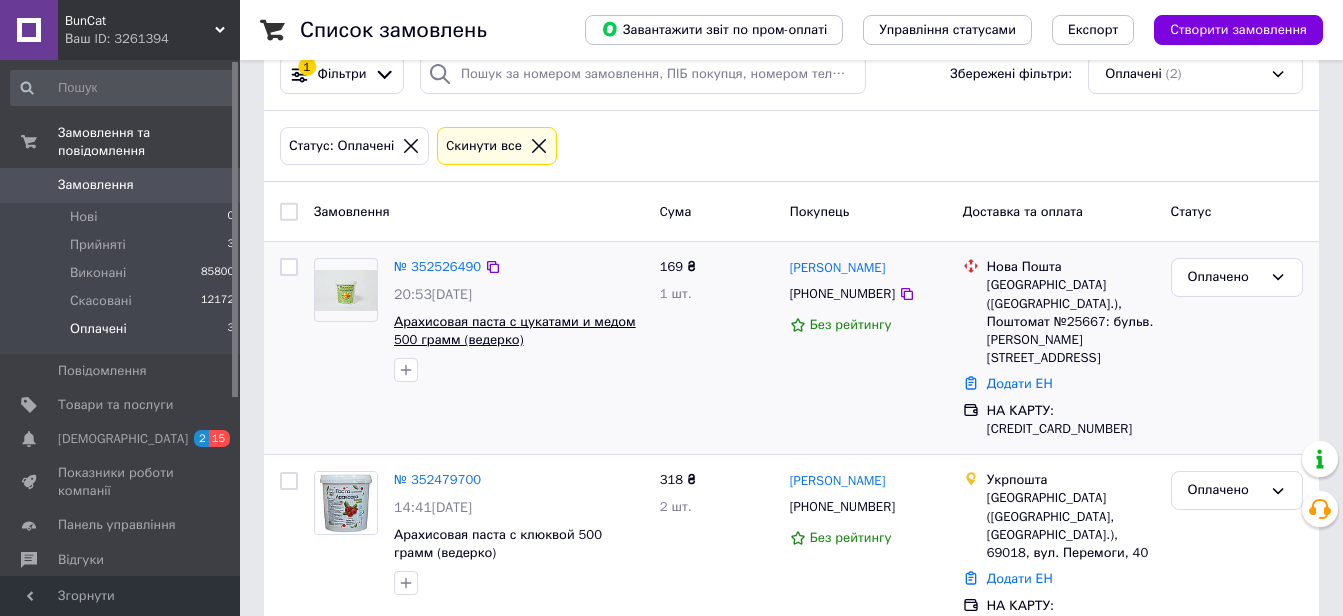 scroll, scrollTop: 66, scrollLeft: 0, axis: vertical 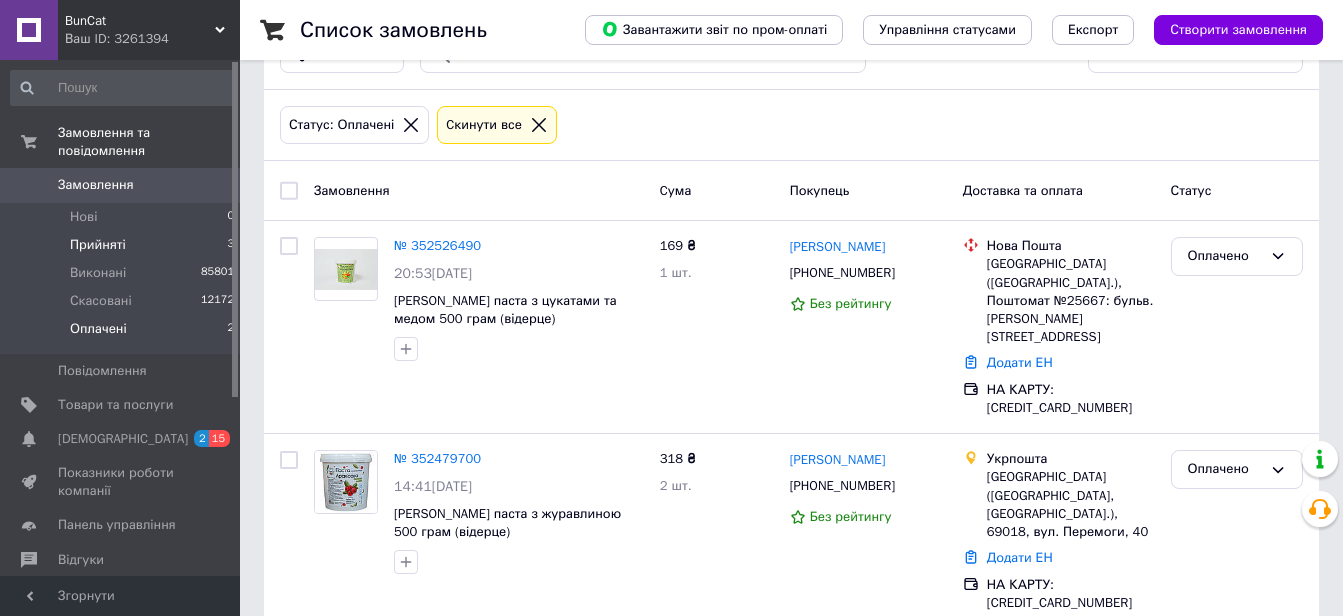 click on "Прийняті 3" at bounding box center [123, 245] 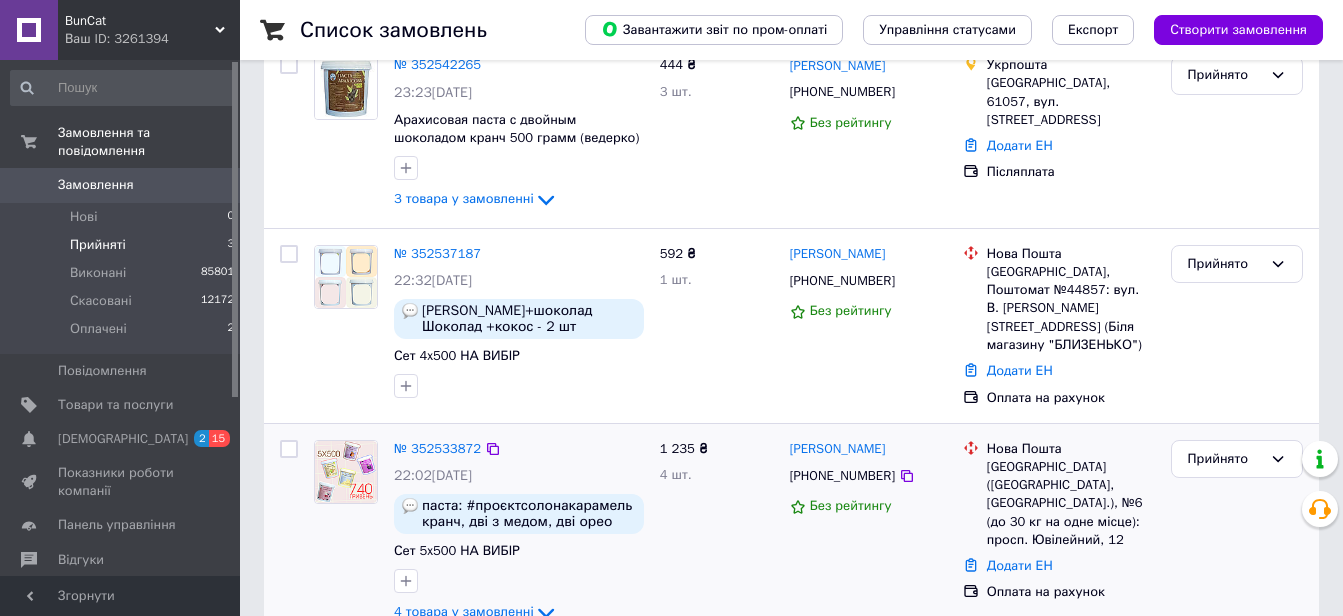 scroll, scrollTop: 287, scrollLeft: 0, axis: vertical 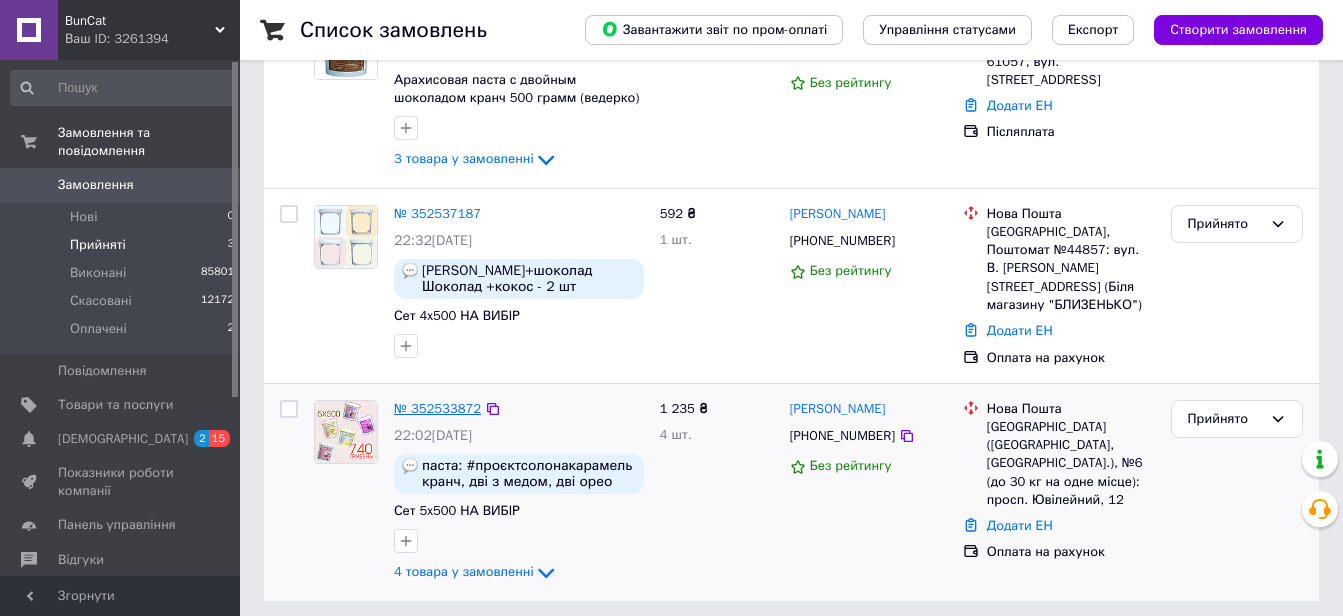 click on "№ 352533872" at bounding box center [437, 408] 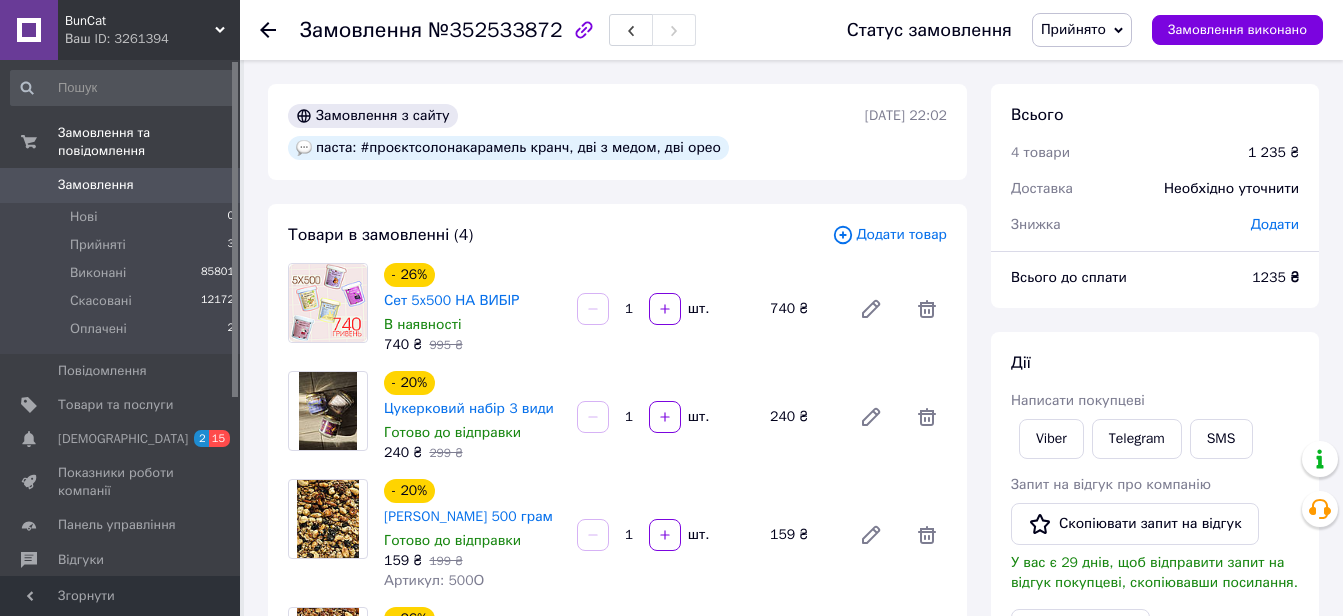 click 